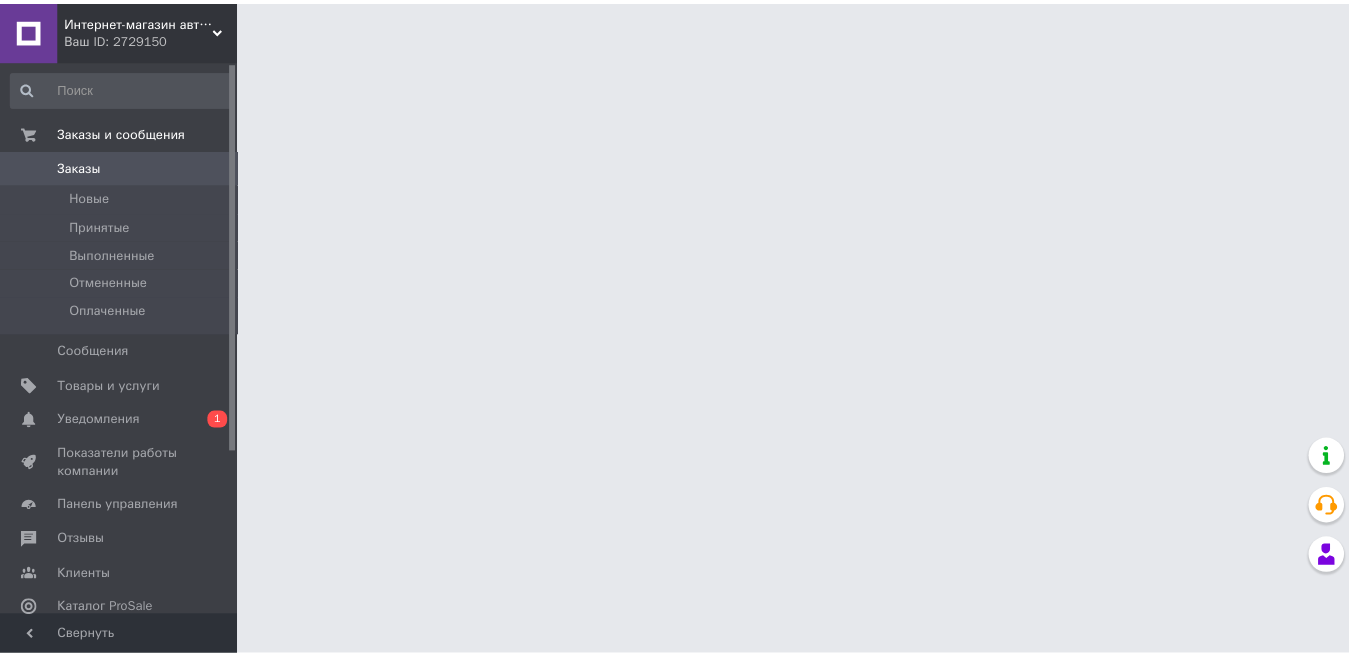 scroll, scrollTop: 0, scrollLeft: 0, axis: both 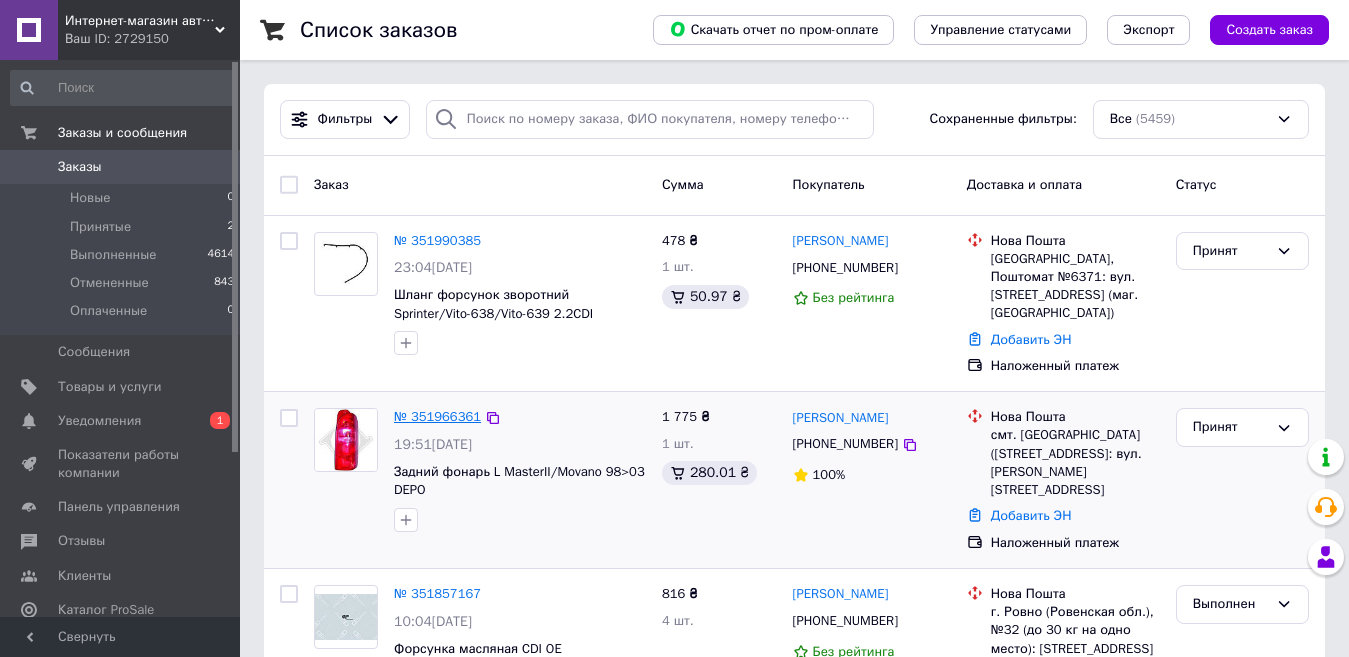 click on "№ 351966361" at bounding box center [437, 416] 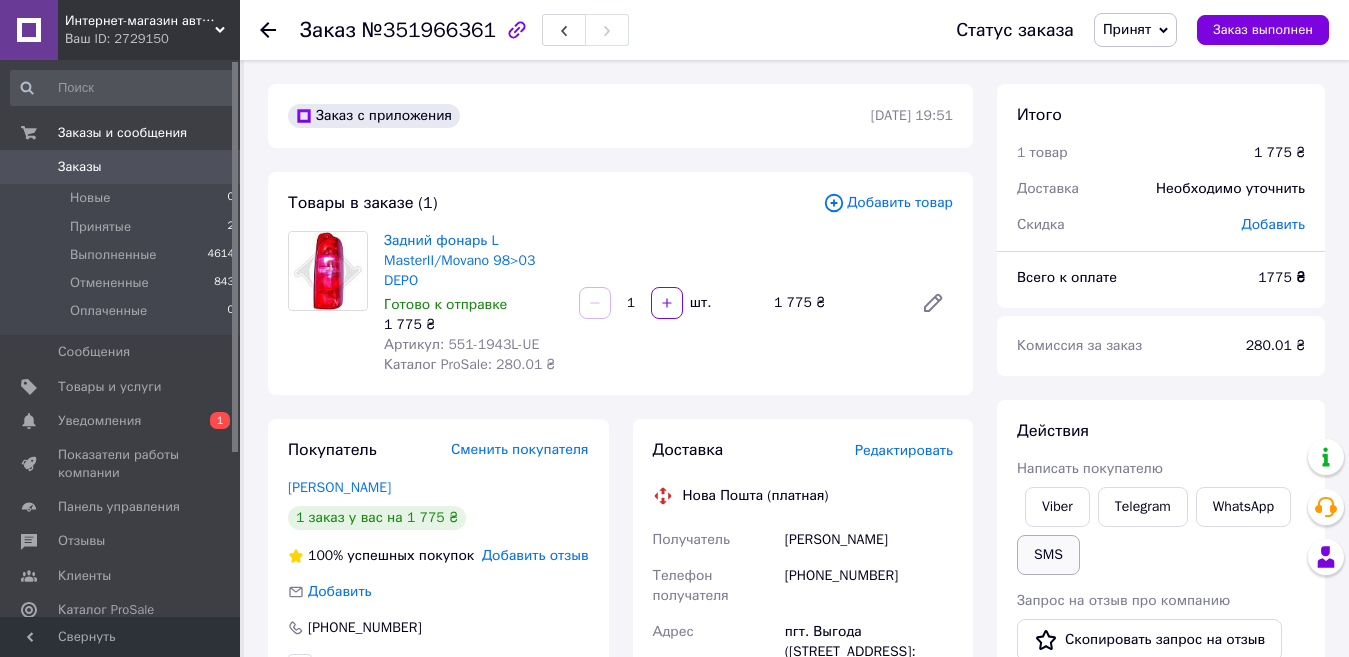 click on "SMS" at bounding box center (1048, 555) 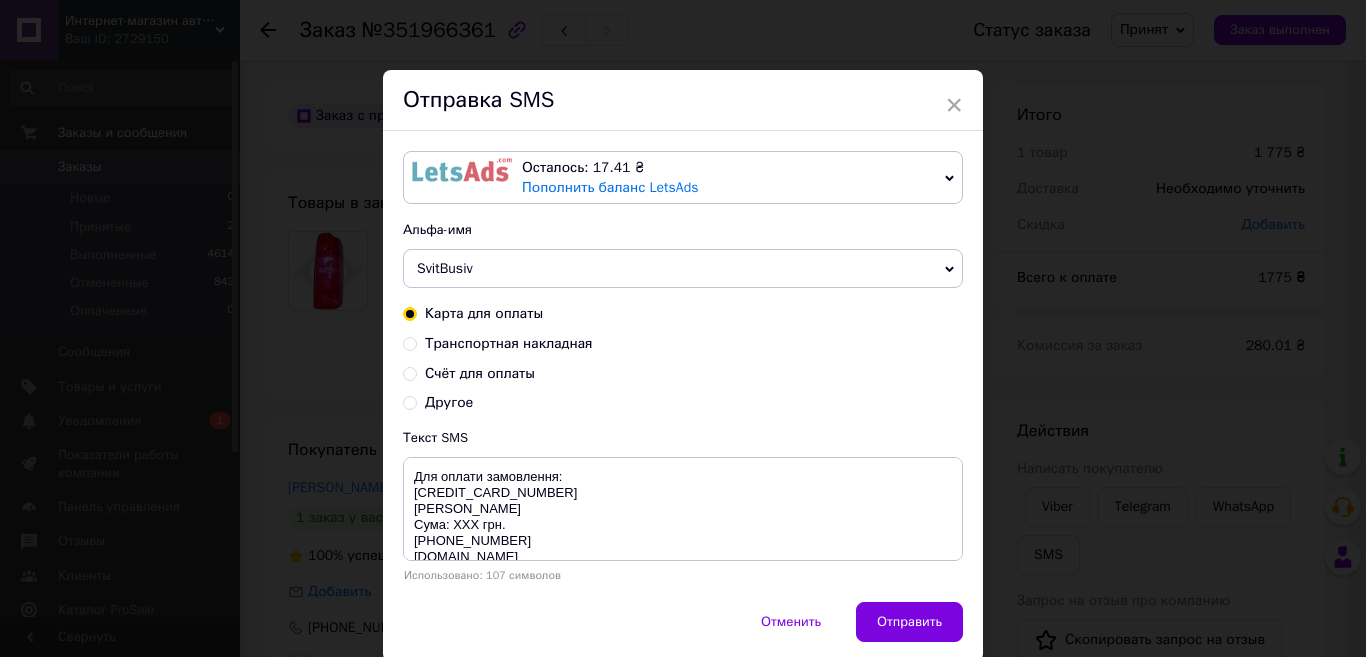 click on "Транспортная накладная" at bounding box center [509, 343] 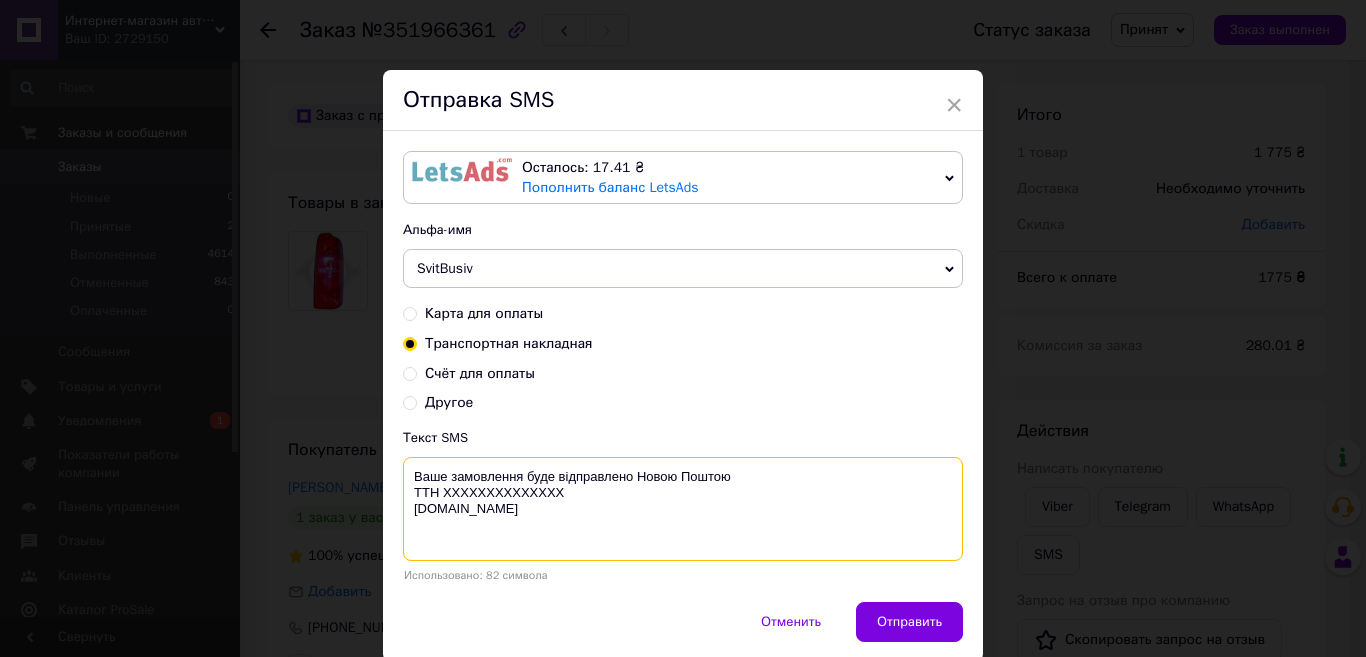 drag, startPoint x: 583, startPoint y: 490, endPoint x: 406, endPoint y: 499, distance: 177.22867 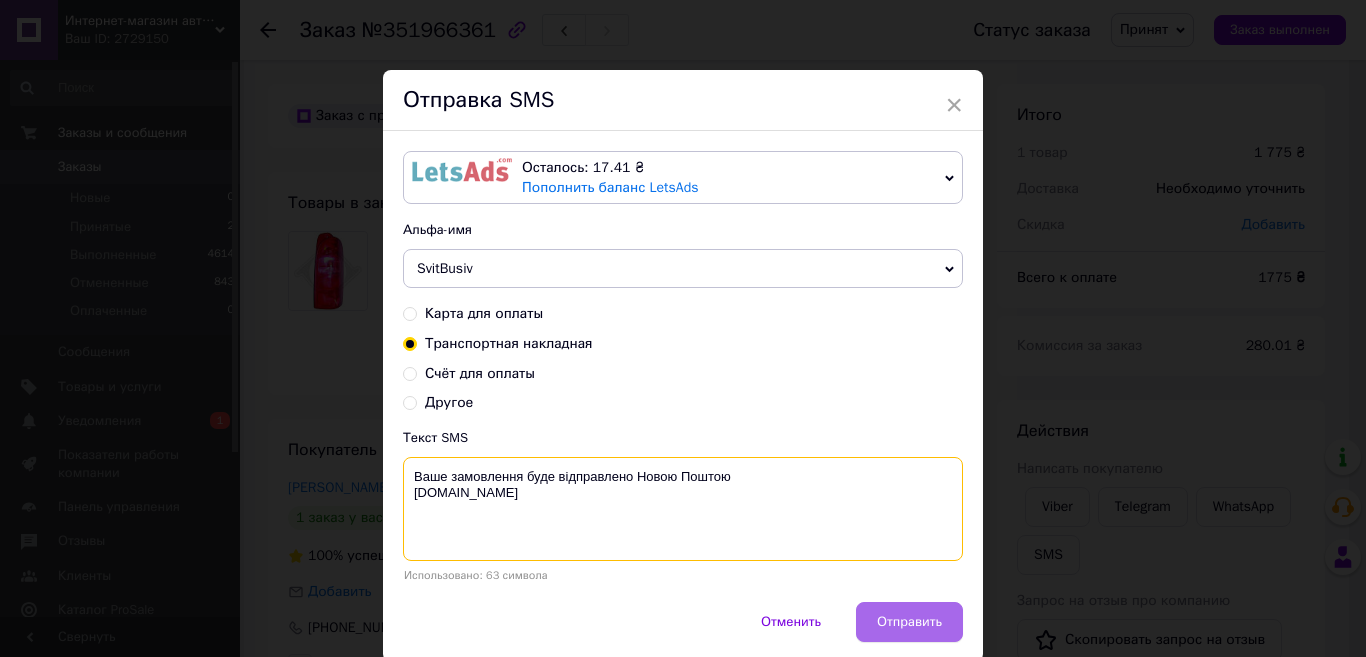 type on "Ваше замовлення буде відправлено Новою Поштою
[DOMAIN_NAME]" 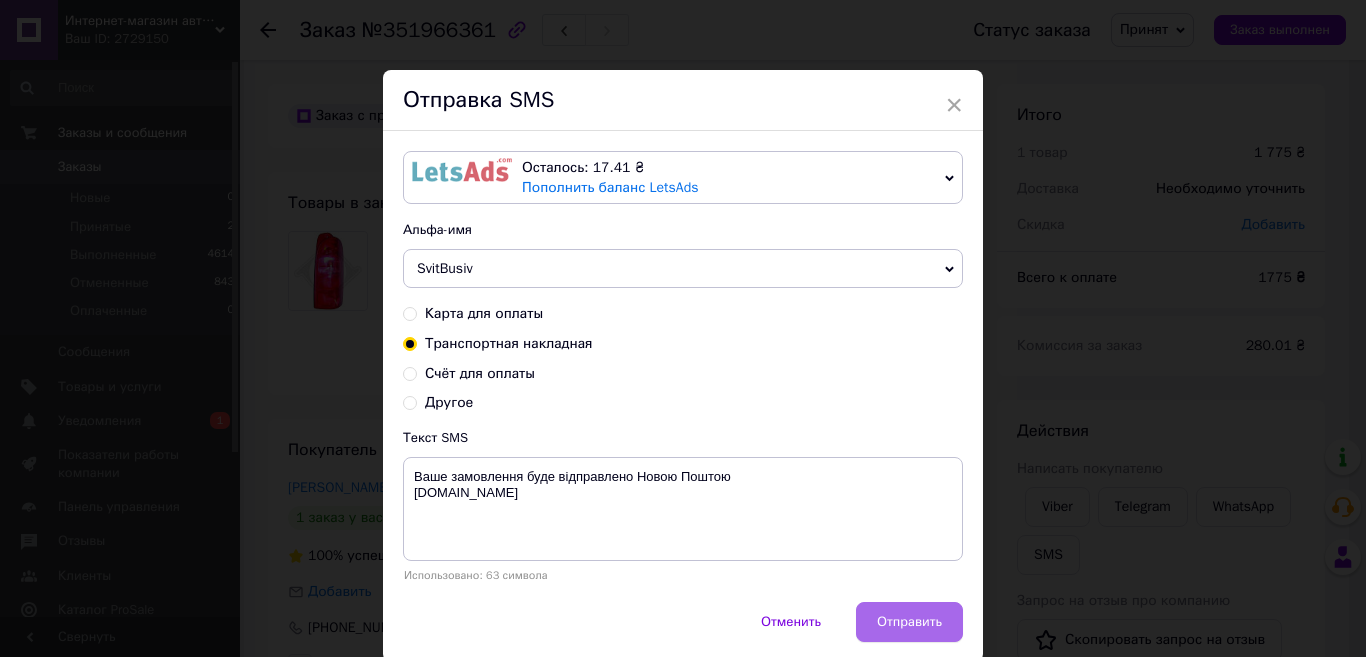 click on "Отправить" at bounding box center [909, 622] 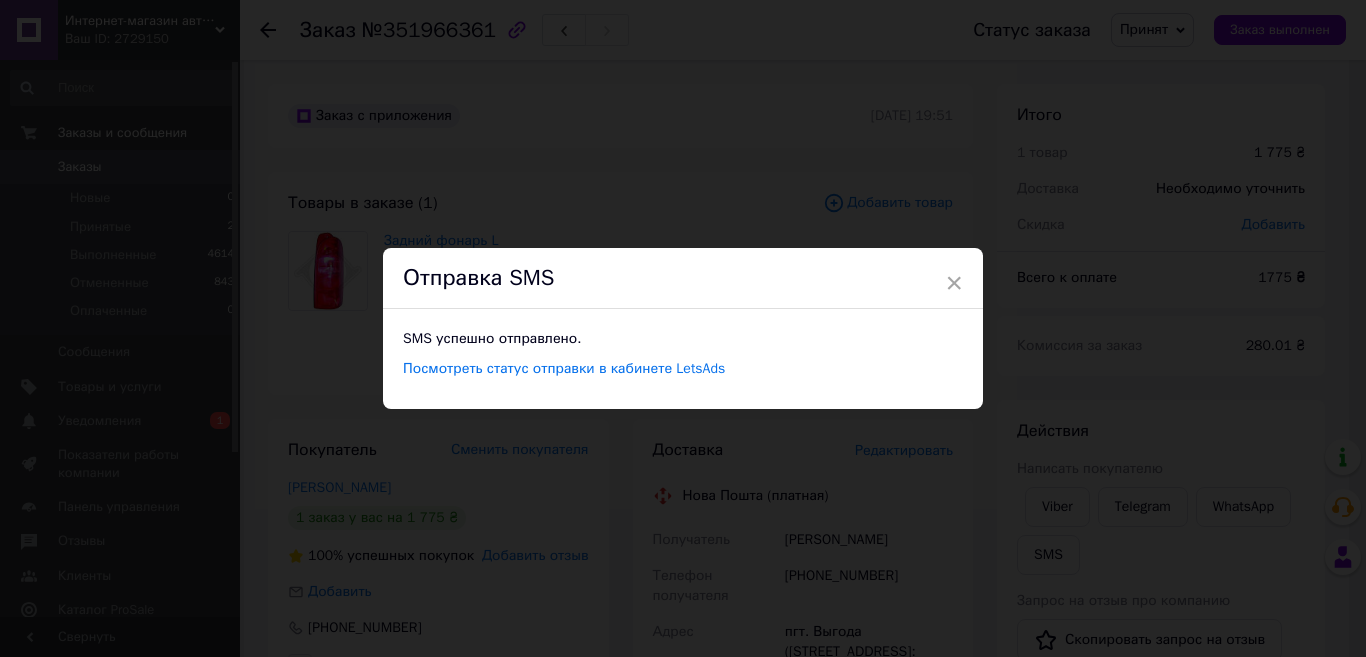 click on "× Отправка SMS SMS успешно отправлено. Посмотреть статус отправки в кабинете LetsAds" at bounding box center (683, 328) 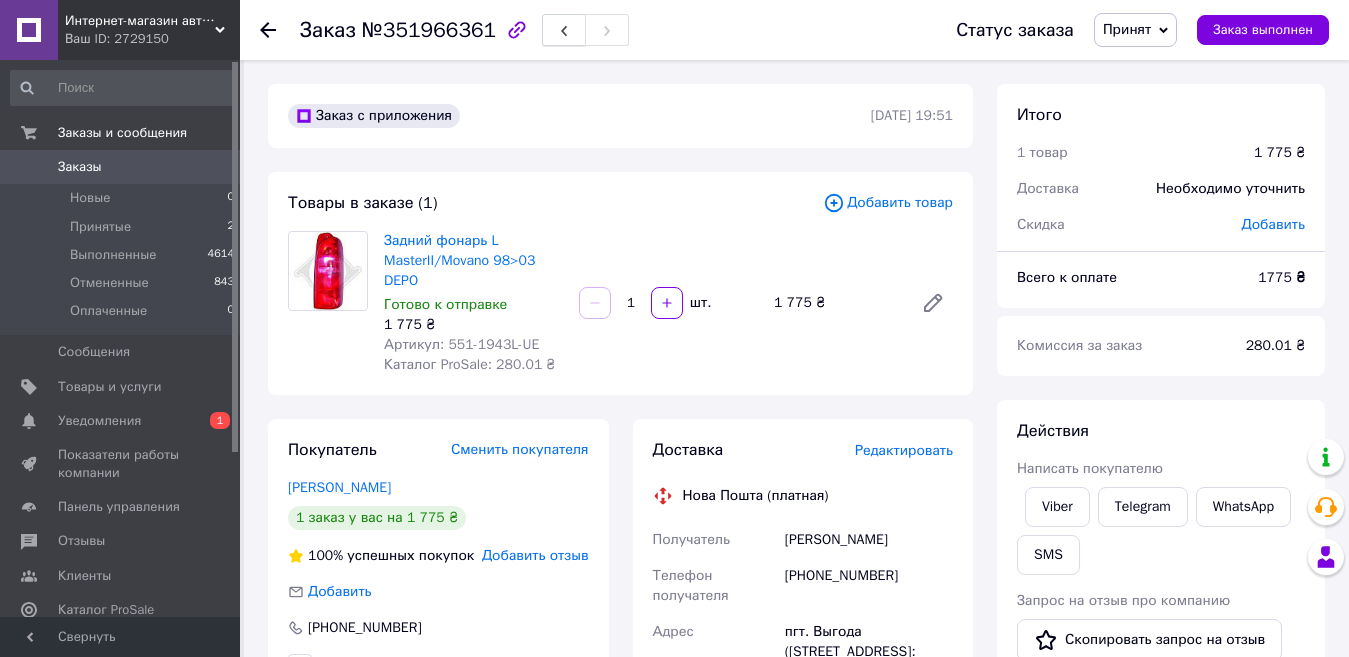 click at bounding box center [564, 30] 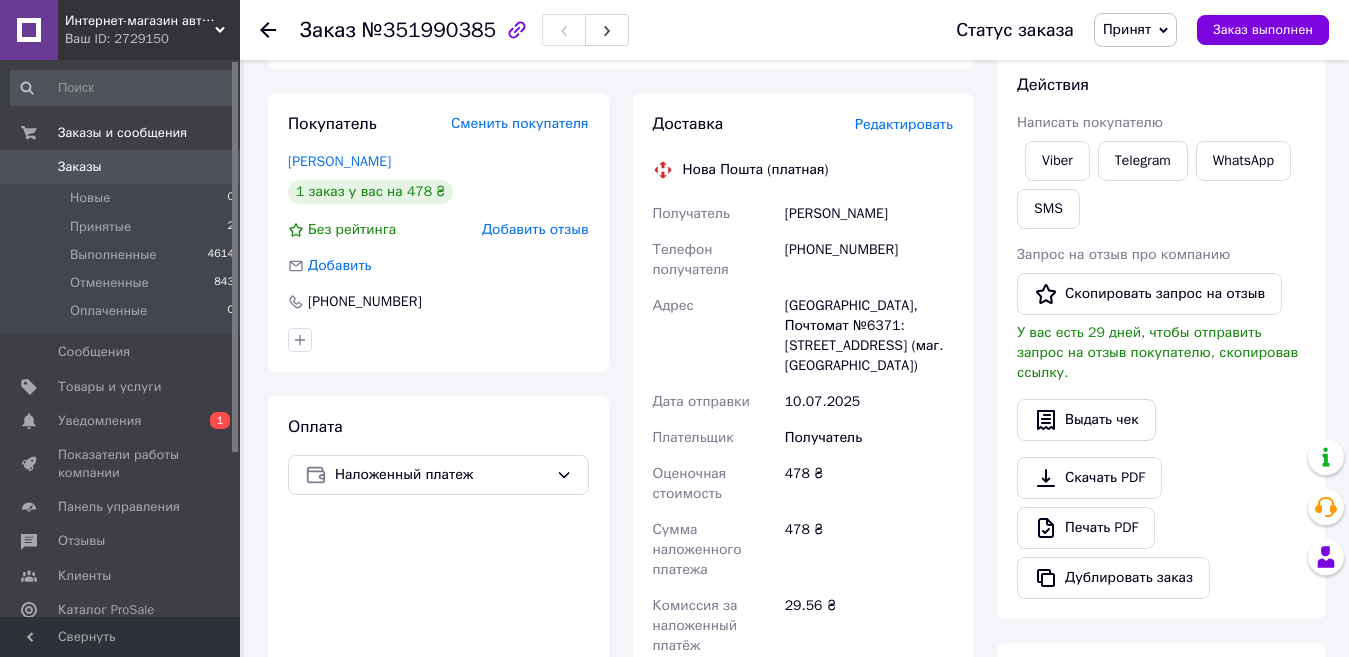 scroll, scrollTop: 400, scrollLeft: 0, axis: vertical 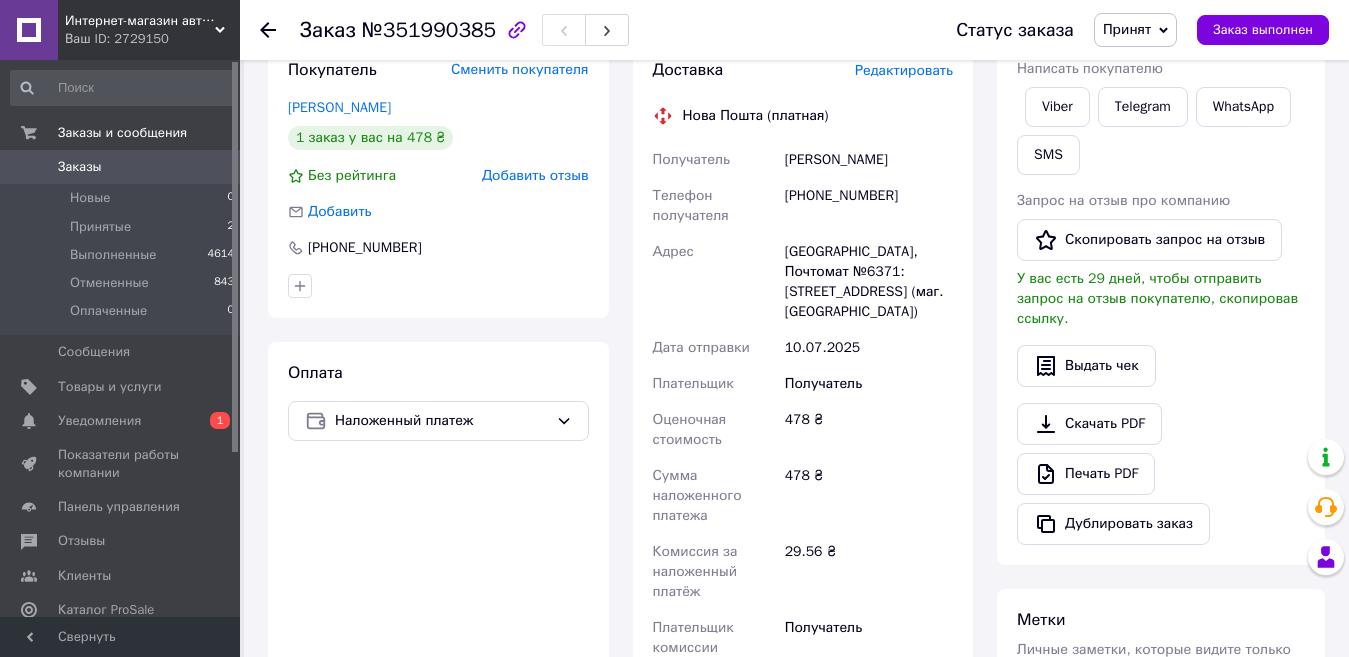 click on "Свернуть" at bounding box center [120, 637] 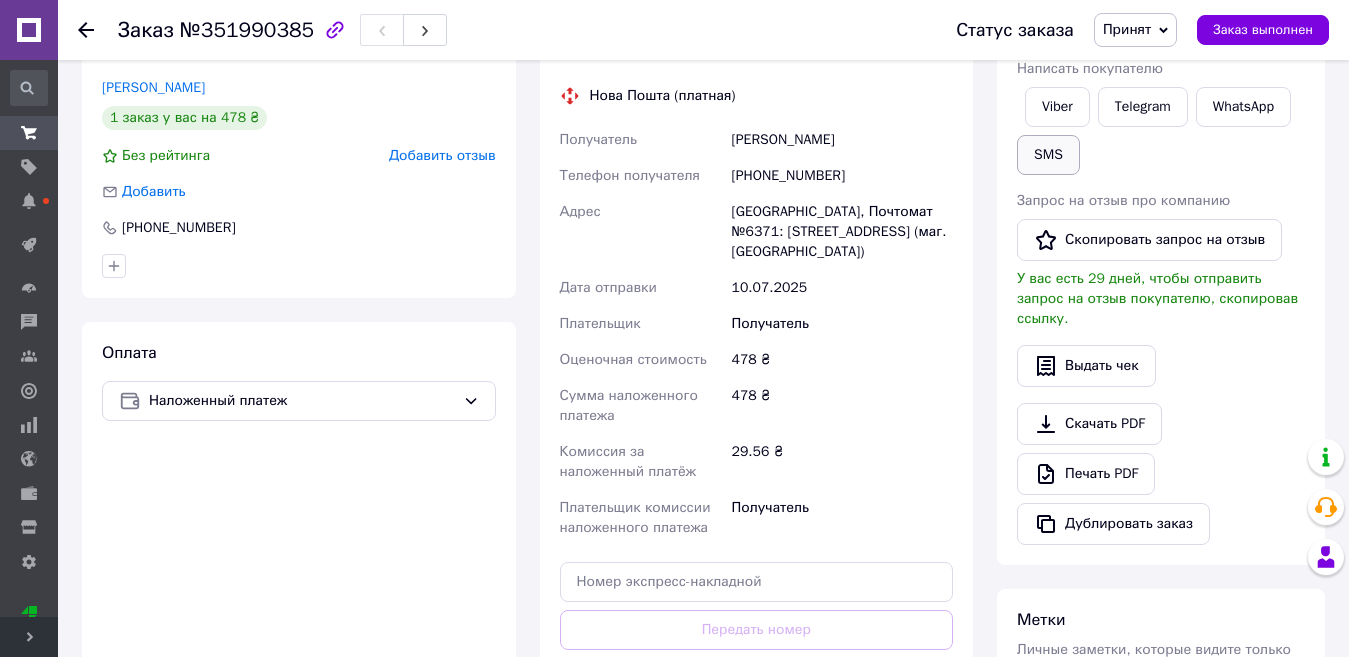 click on "SMS" at bounding box center [1048, 155] 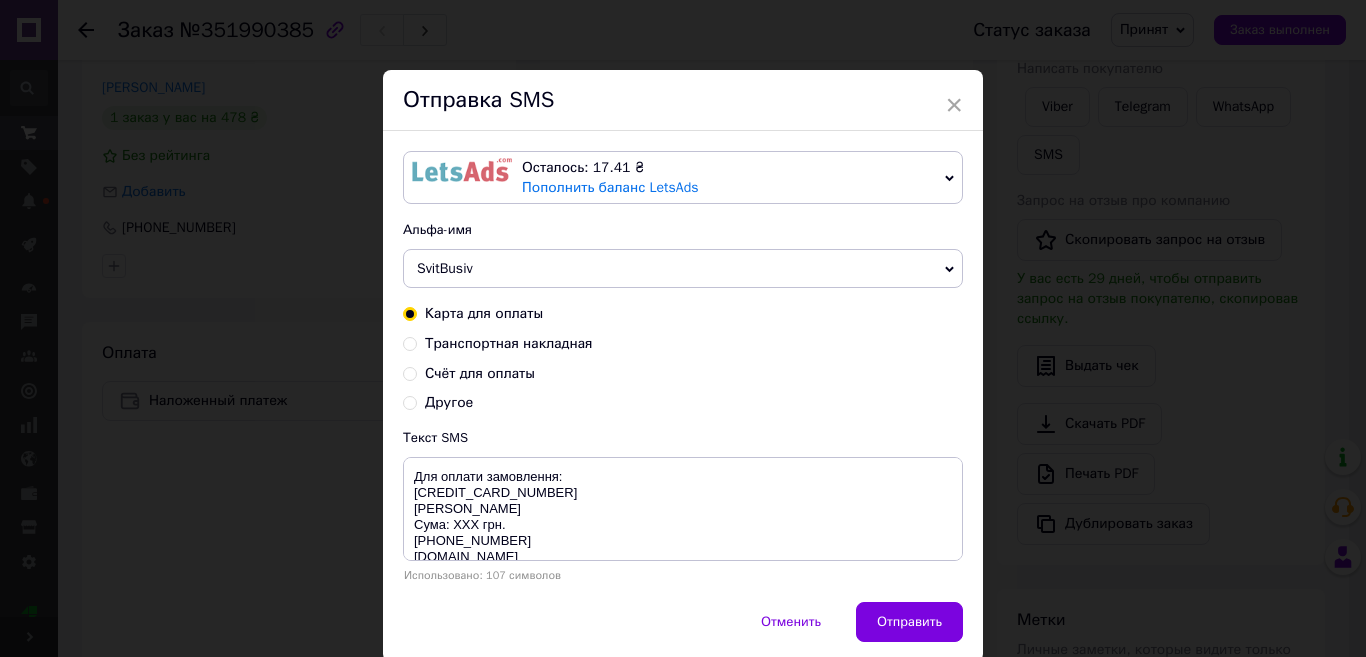 click on "Транспортная накладная" at bounding box center [509, 343] 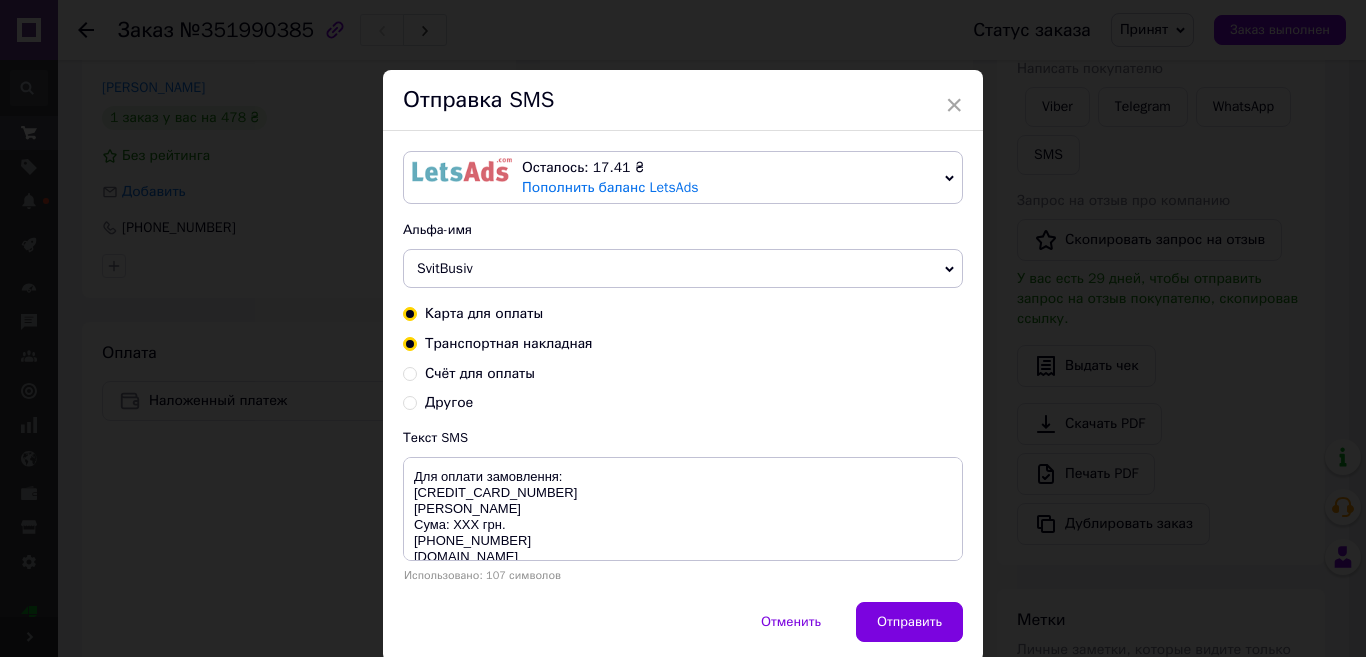 radio on "true" 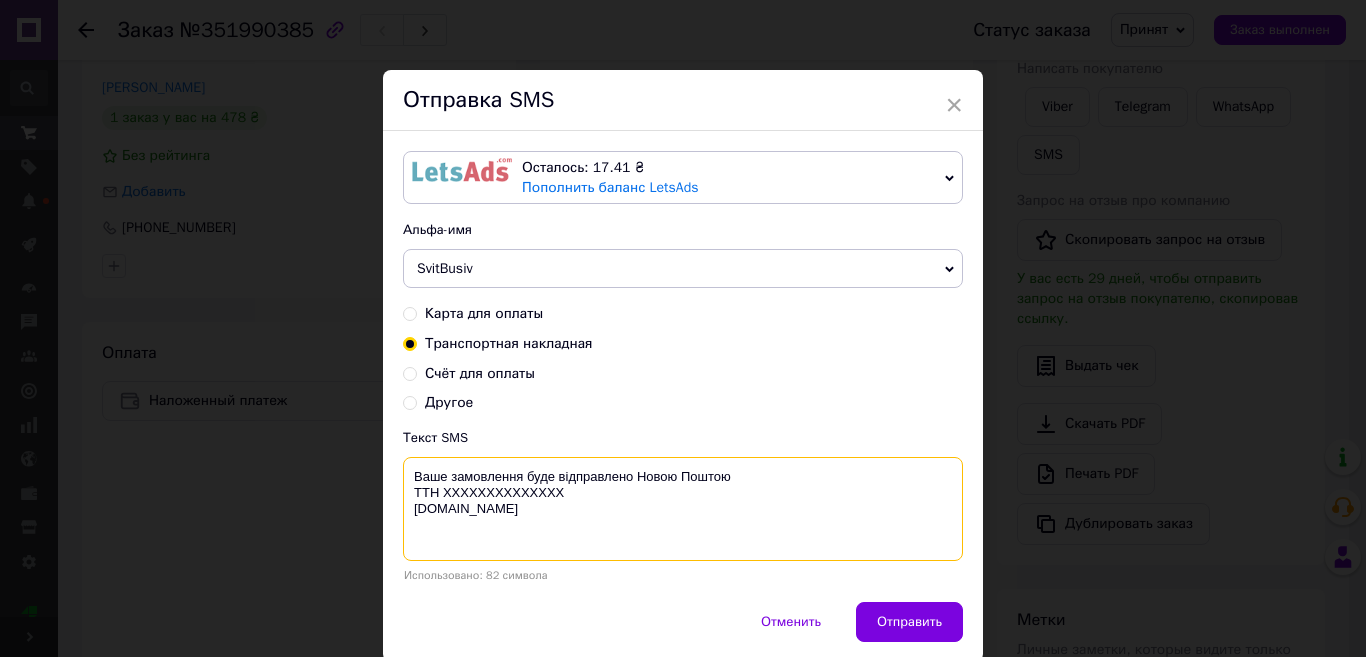 click on "Ваше замовлення буде відправлено Новою Поштою
ТТН XXXXXXXXXXXXXX
[DOMAIN_NAME]" at bounding box center [683, 509] 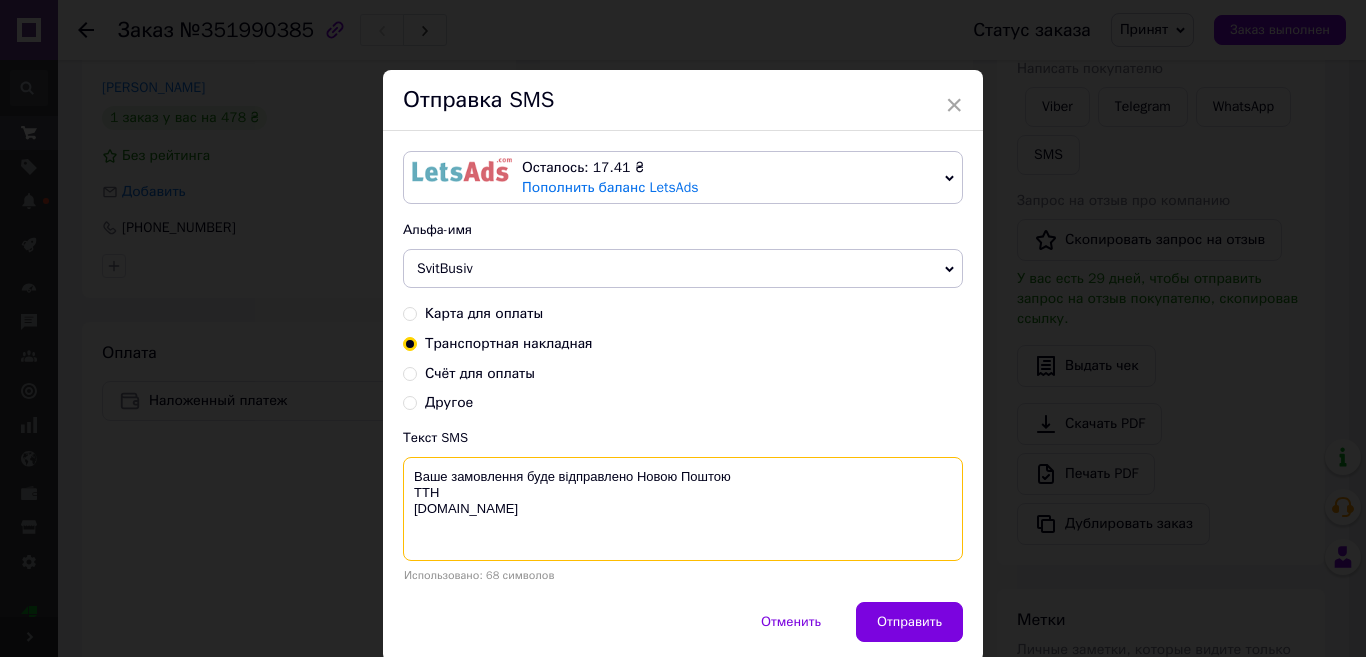 click on "Ваше замовлення буде відправлено Новою Поштою
ТТН
[DOMAIN_NAME]" at bounding box center [683, 509] 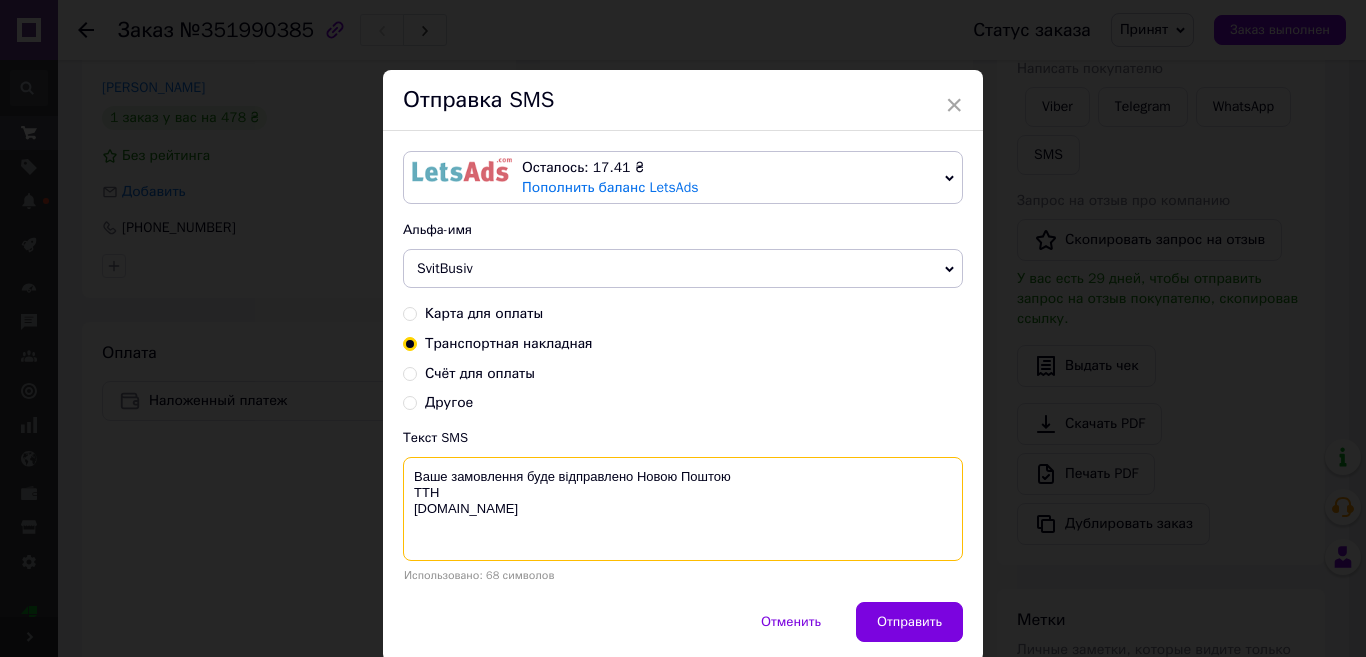 click on "Ваше замовлення буде відправлено Новою Поштою
ТТН
[DOMAIN_NAME]" at bounding box center (683, 509) 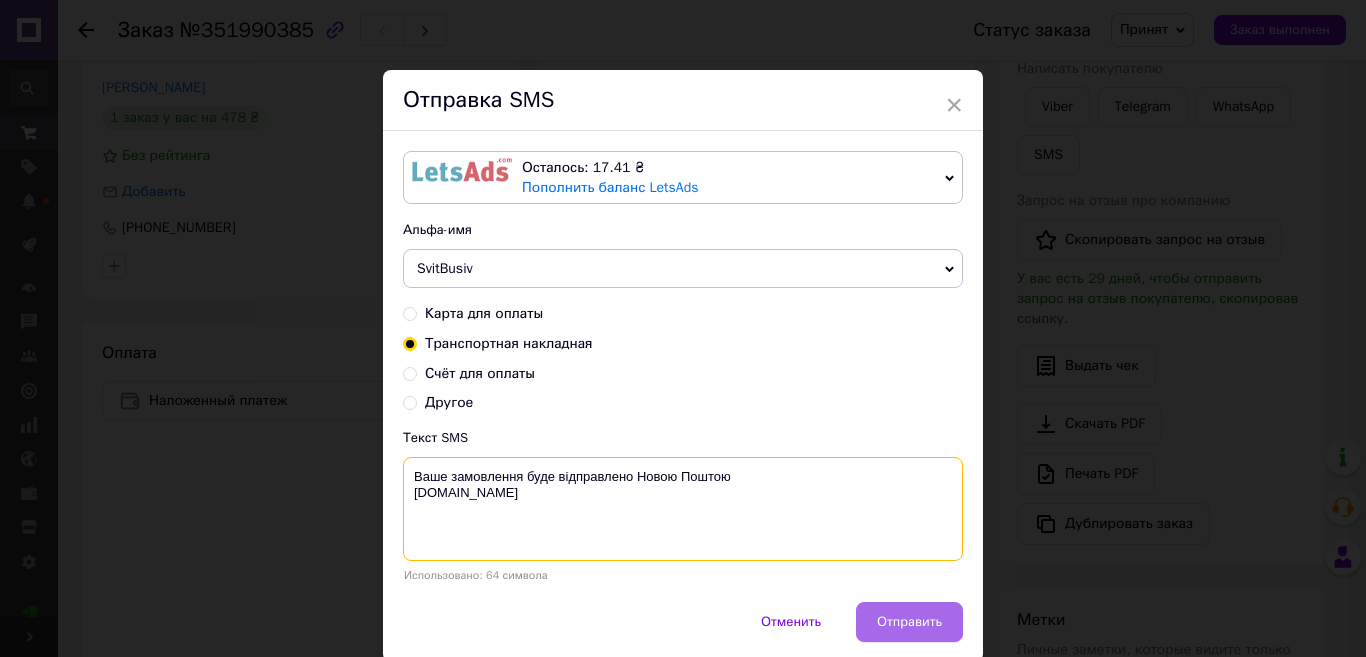 type on "Ваше замовлення буде відправлено Новою Поштою
[DOMAIN_NAME]" 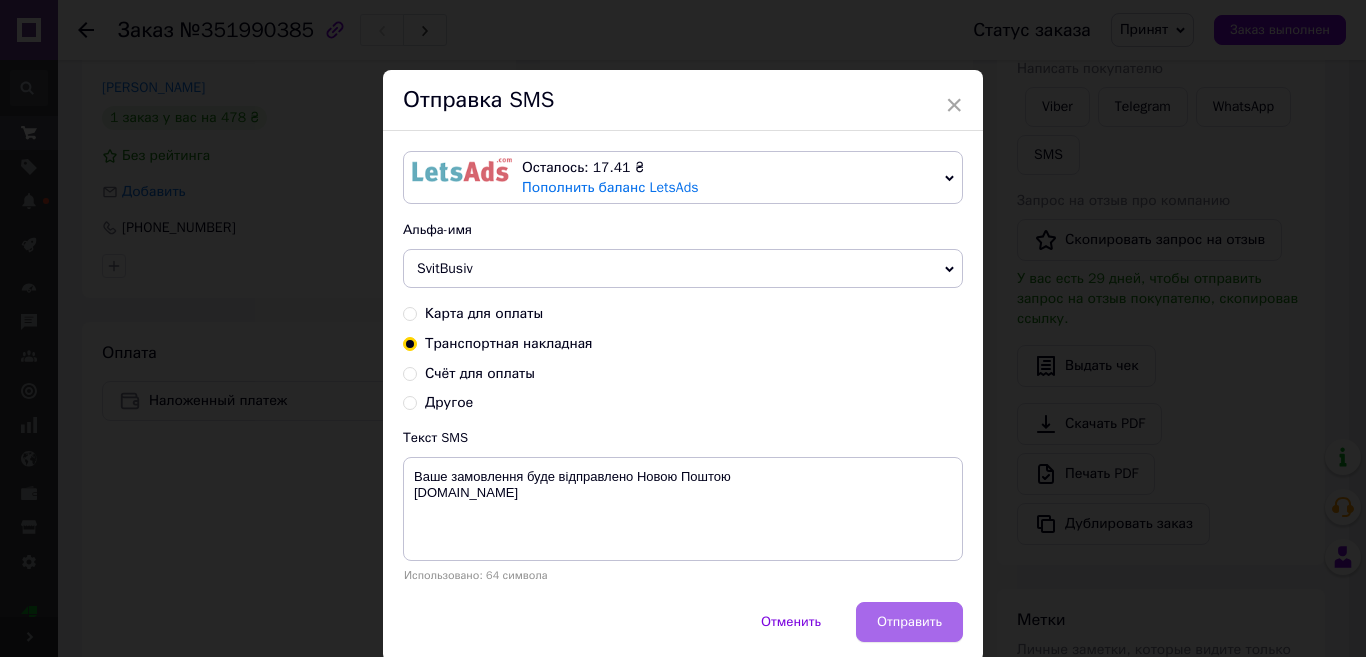 click on "Отправить" at bounding box center [909, 622] 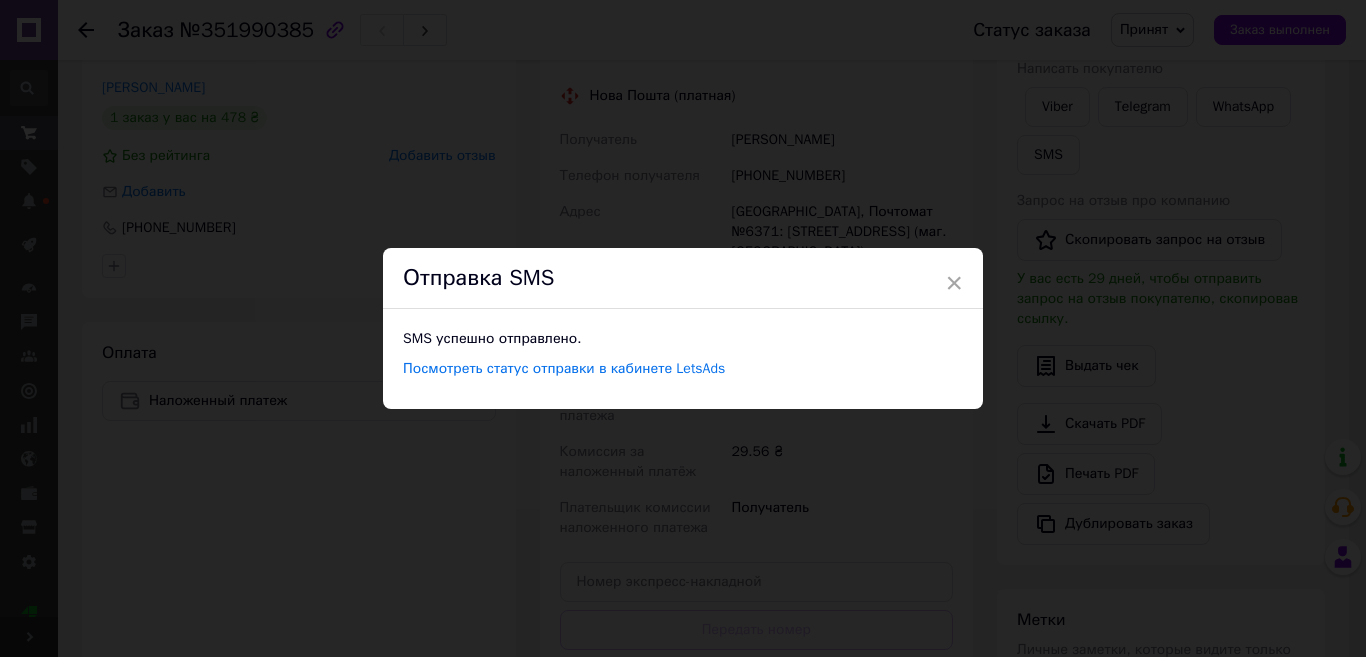 click on "× Отправка SMS SMS успешно отправлено. Посмотреть статус отправки в кабинете LetsAds" at bounding box center [683, 328] 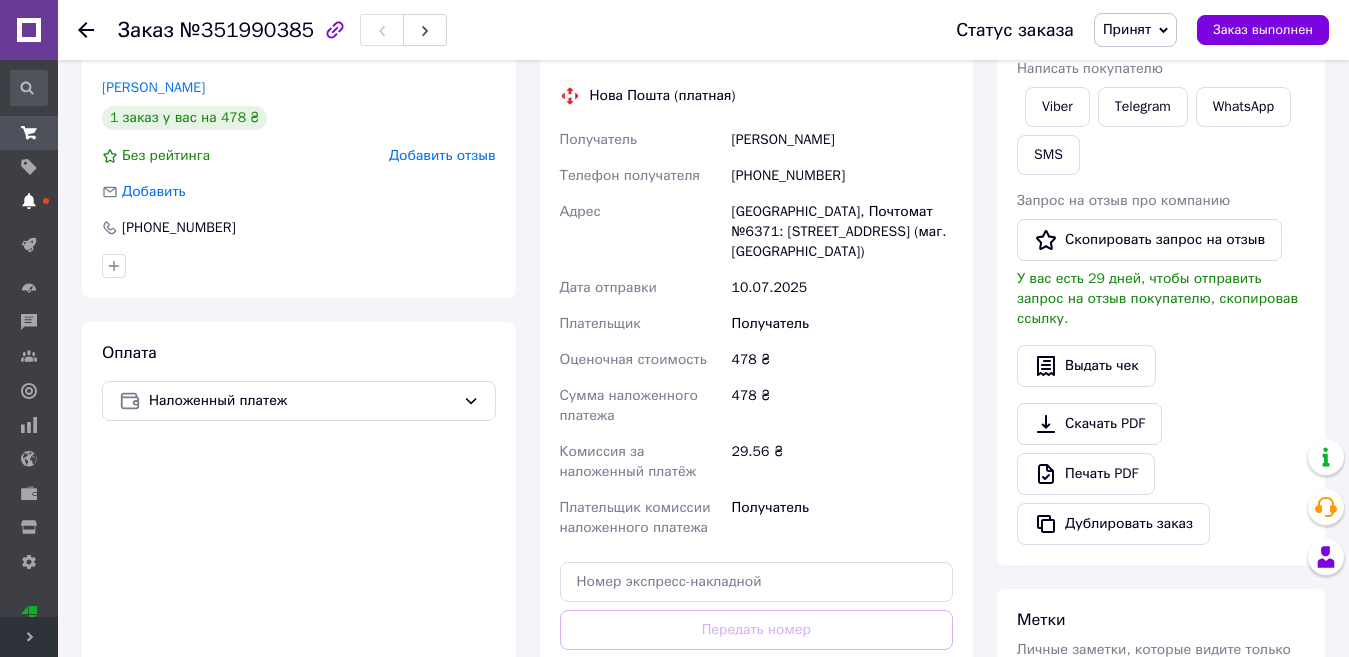 click 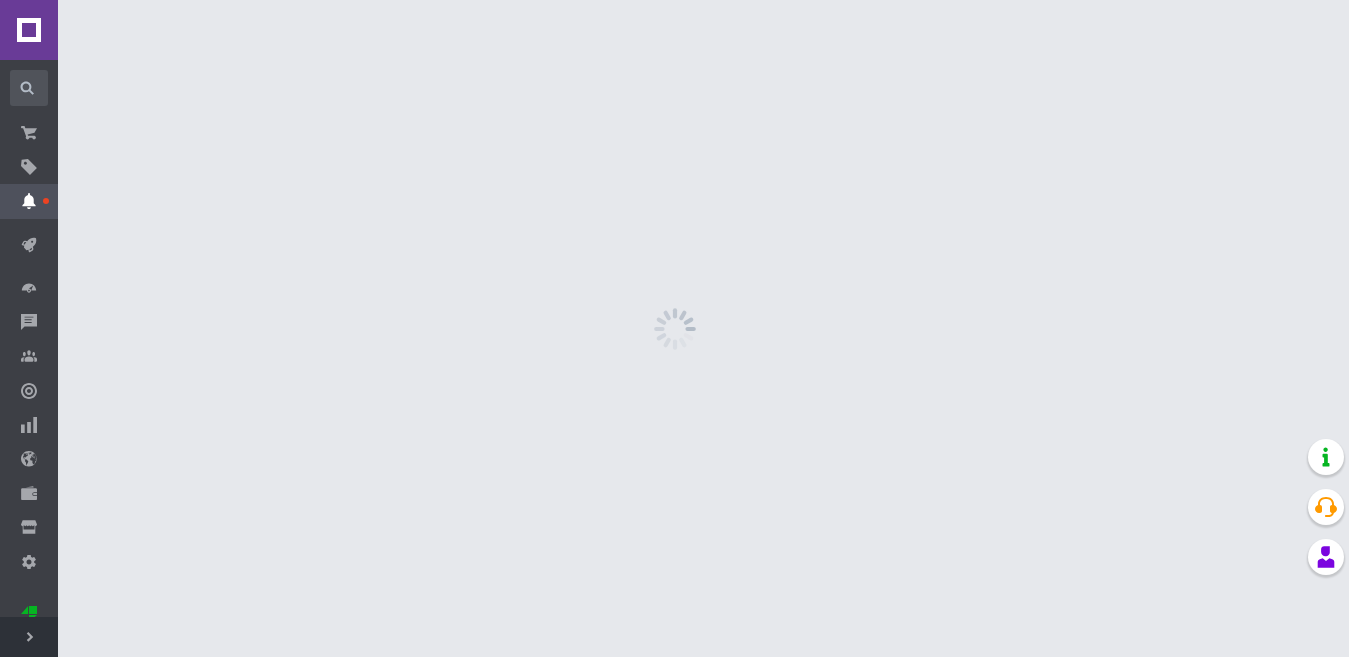 scroll, scrollTop: 0, scrollLeft: 0, axis: both 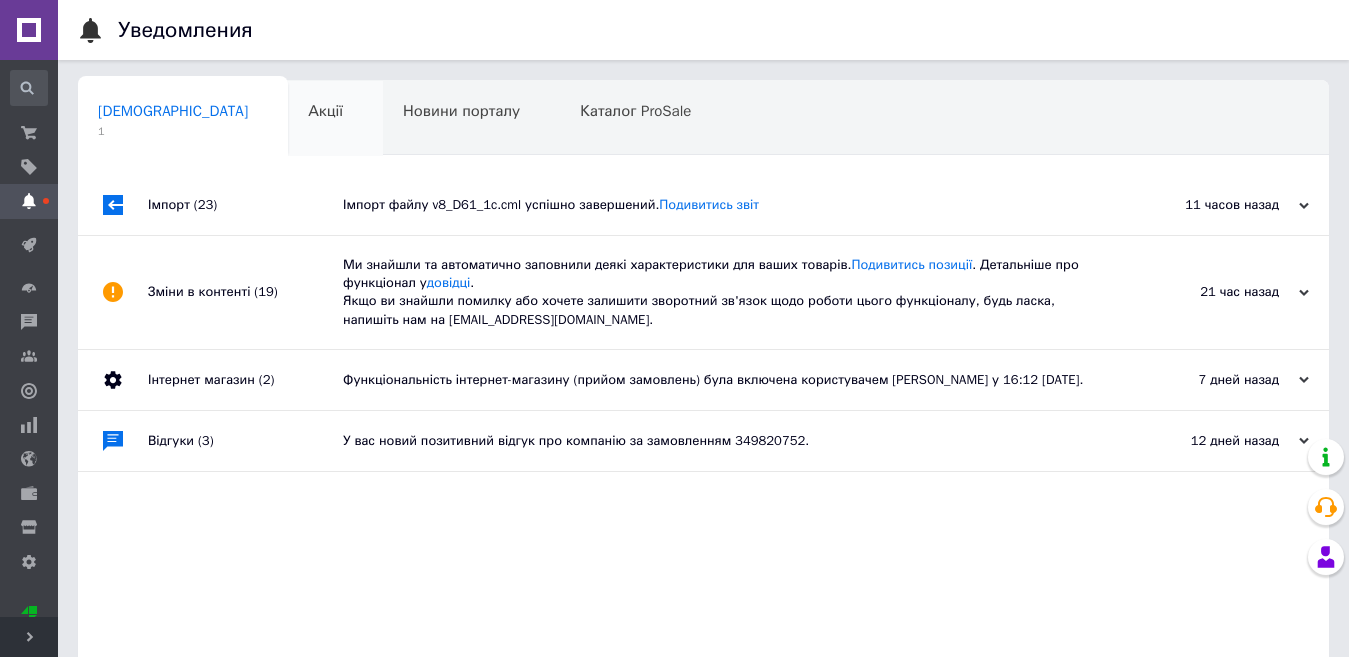 click on "Акції 0" at bounding box center (335, 119) 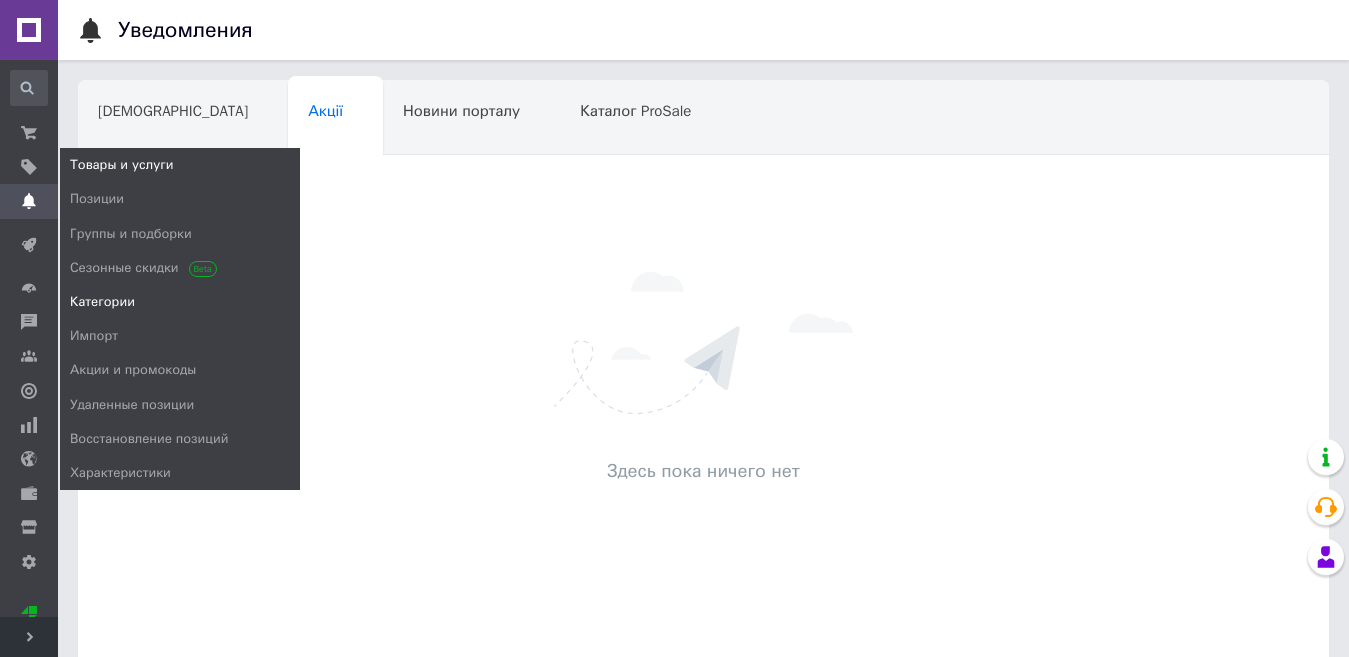 click on "Категории" at bounding box center [180, 302] 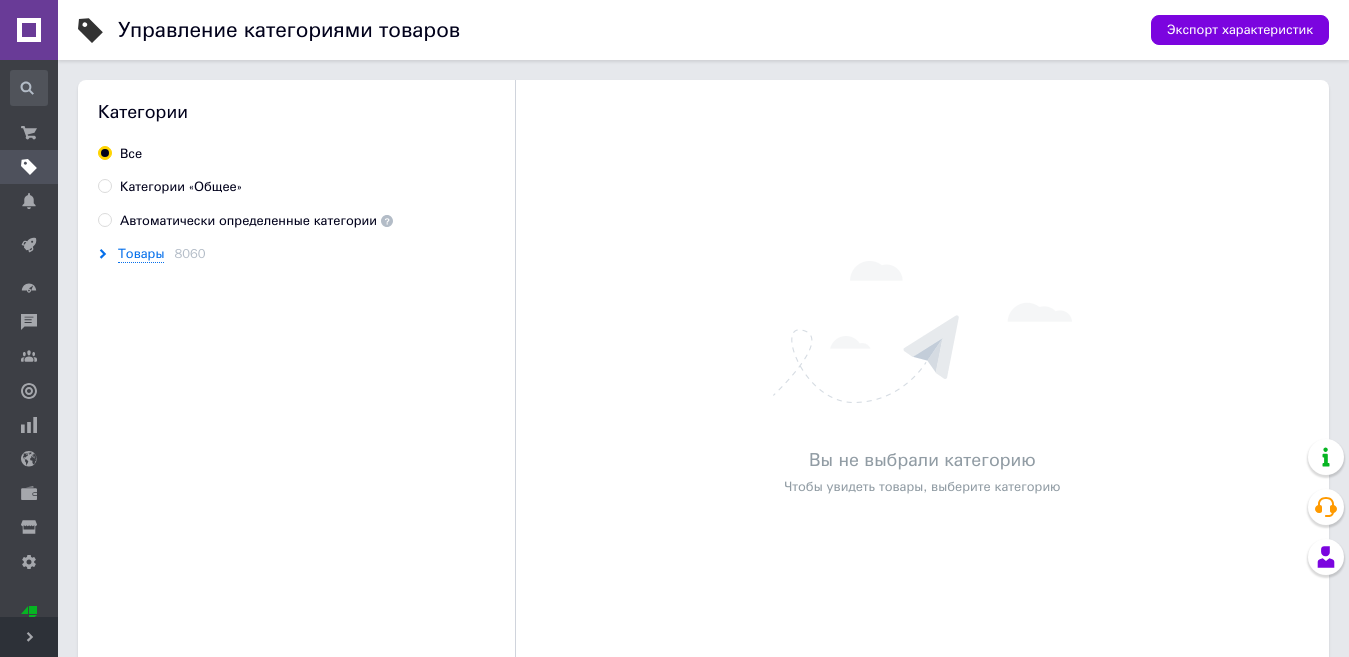 click on "Категории «Общее»" at bounding box center (181, 187) 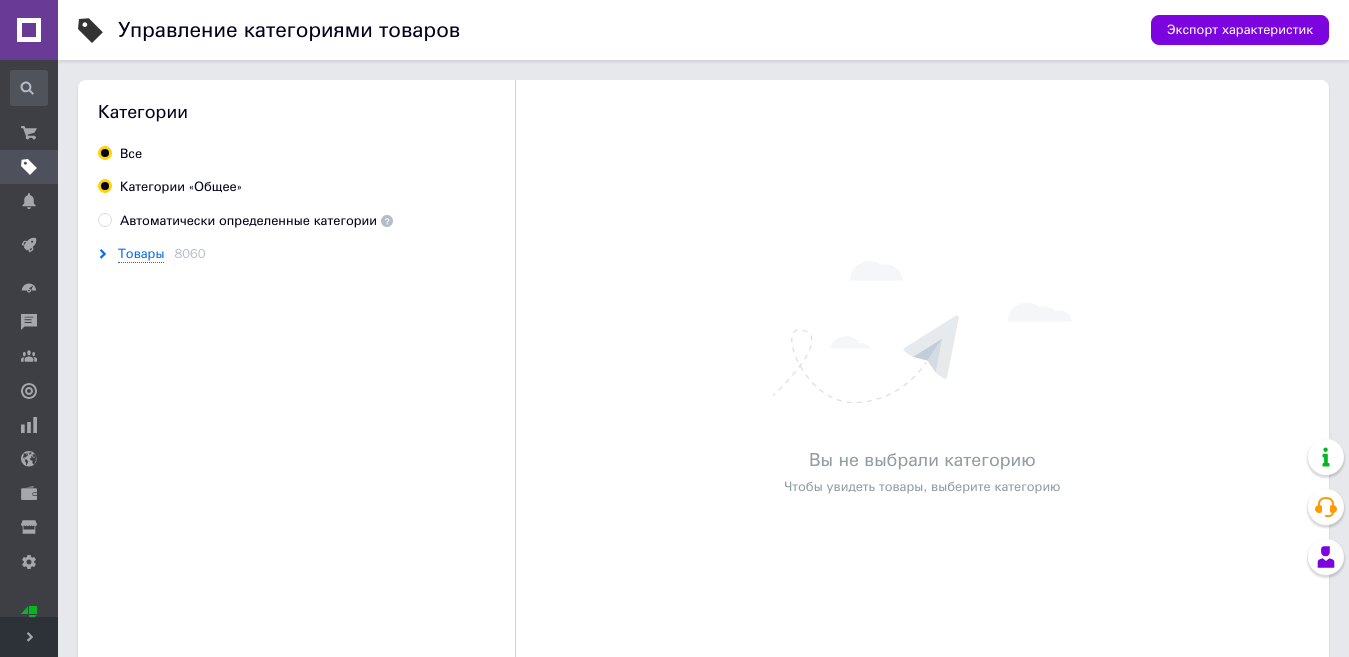 radio on "true" 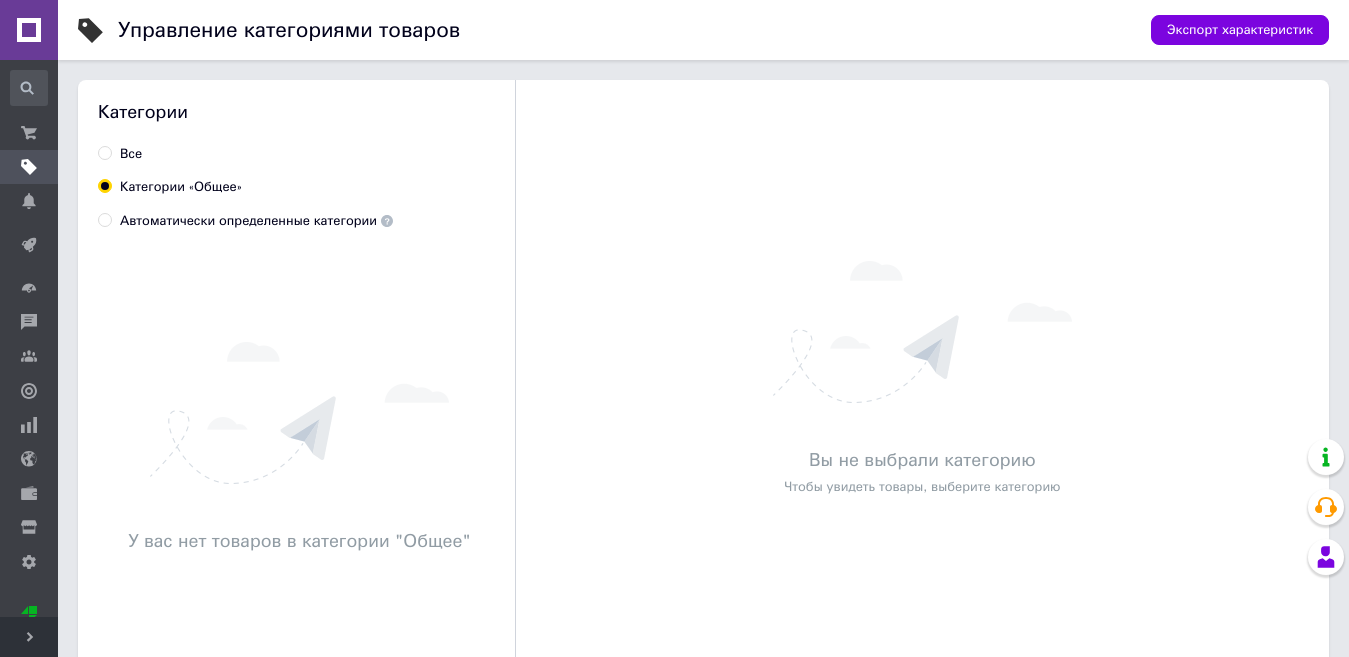 click on "Автоматически определенные категории" at bounding box center [256, 221] 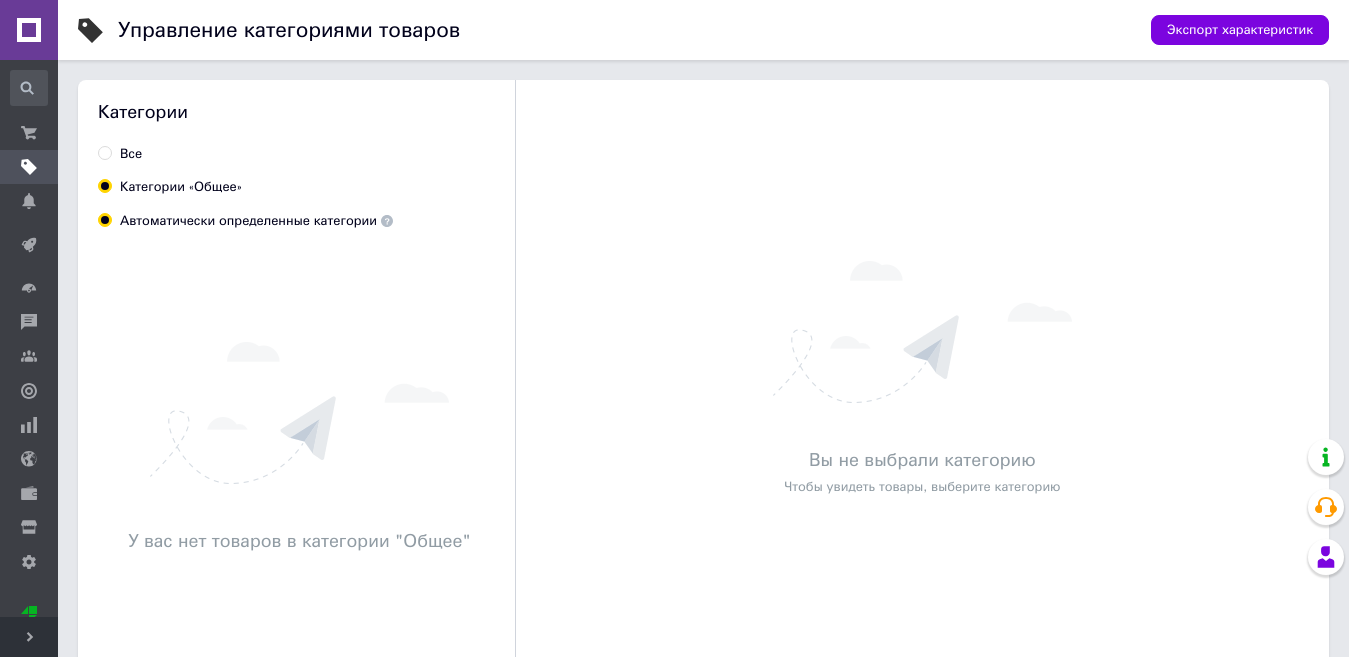 radio on "true" 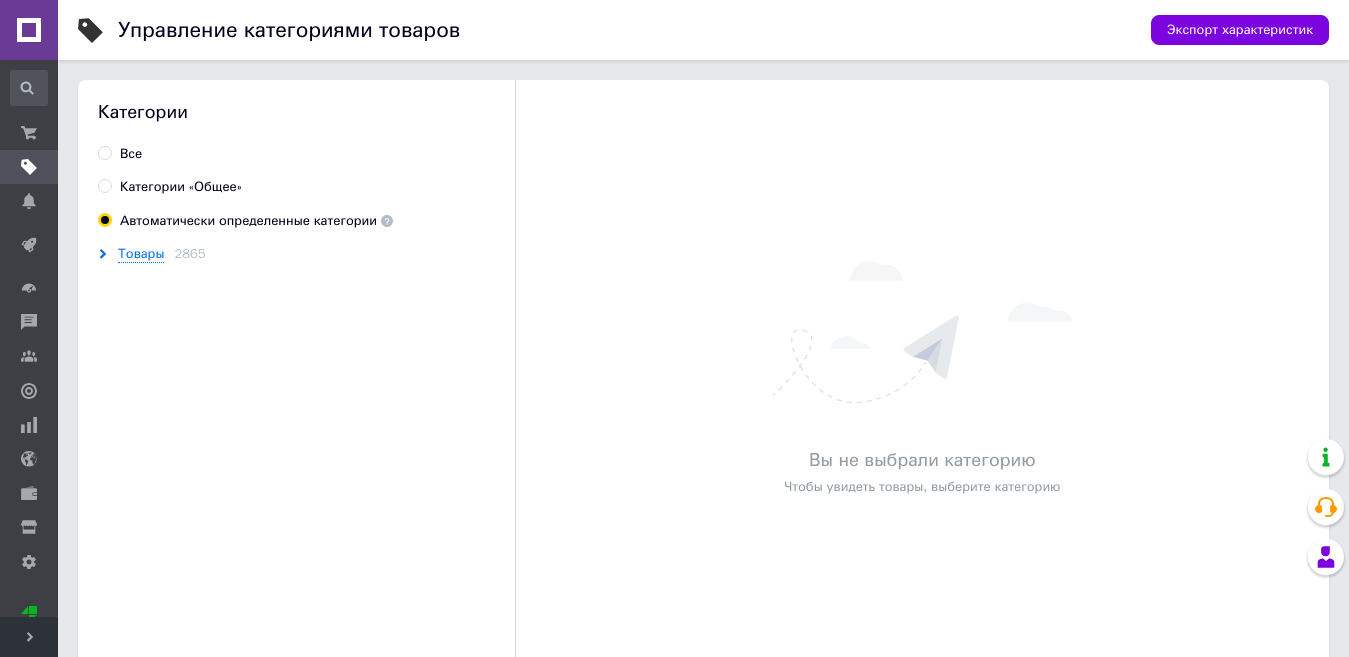click on "Все" at bounding box center [131, 154] 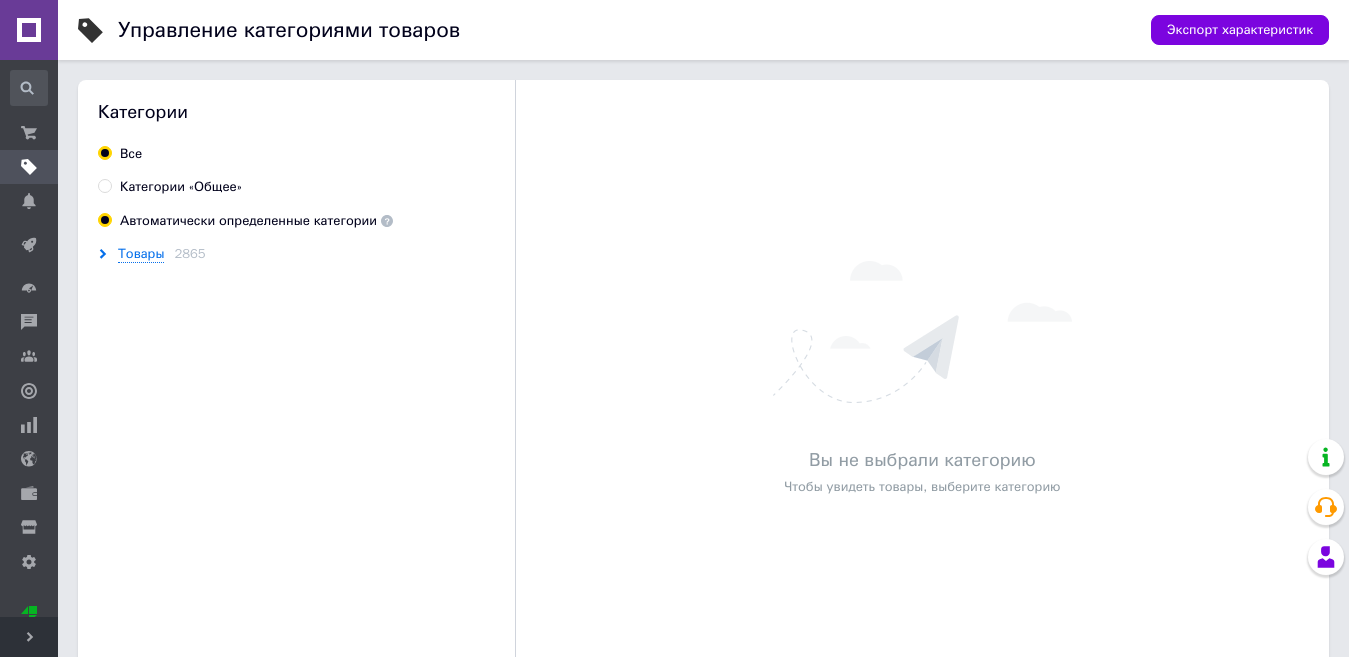 radio on "false" 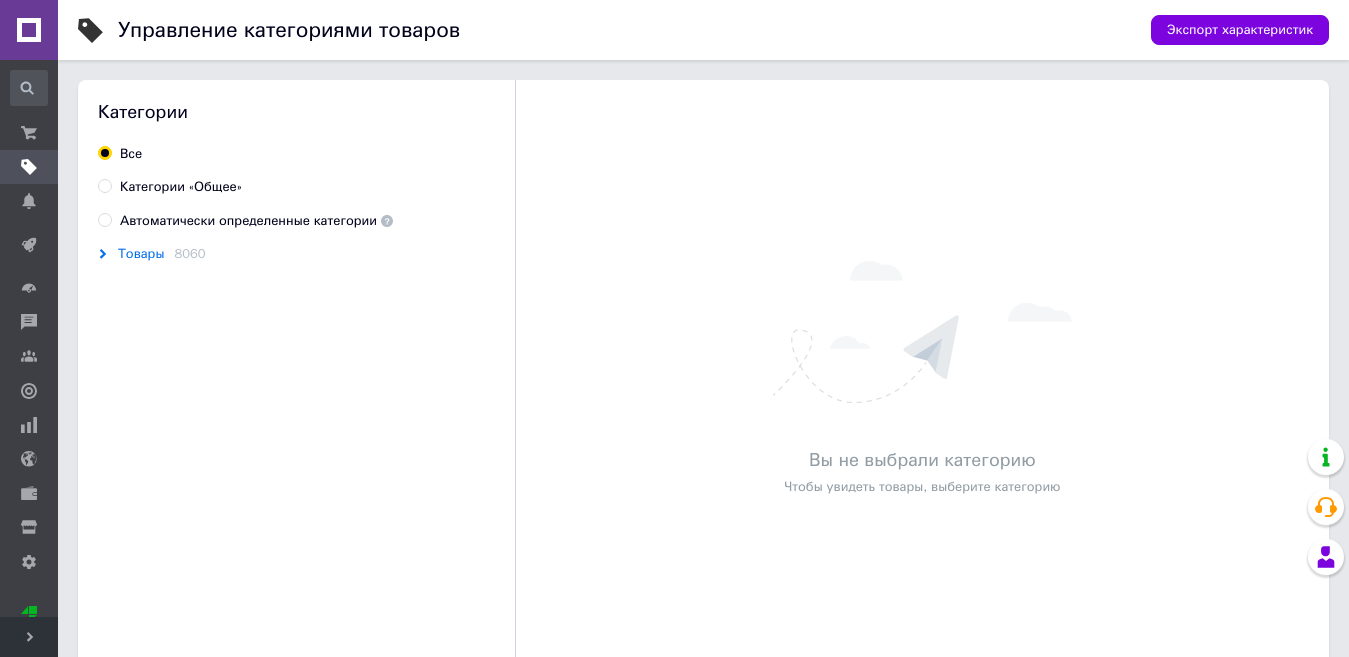 click on "Товары" at bounding box center [141, 254] 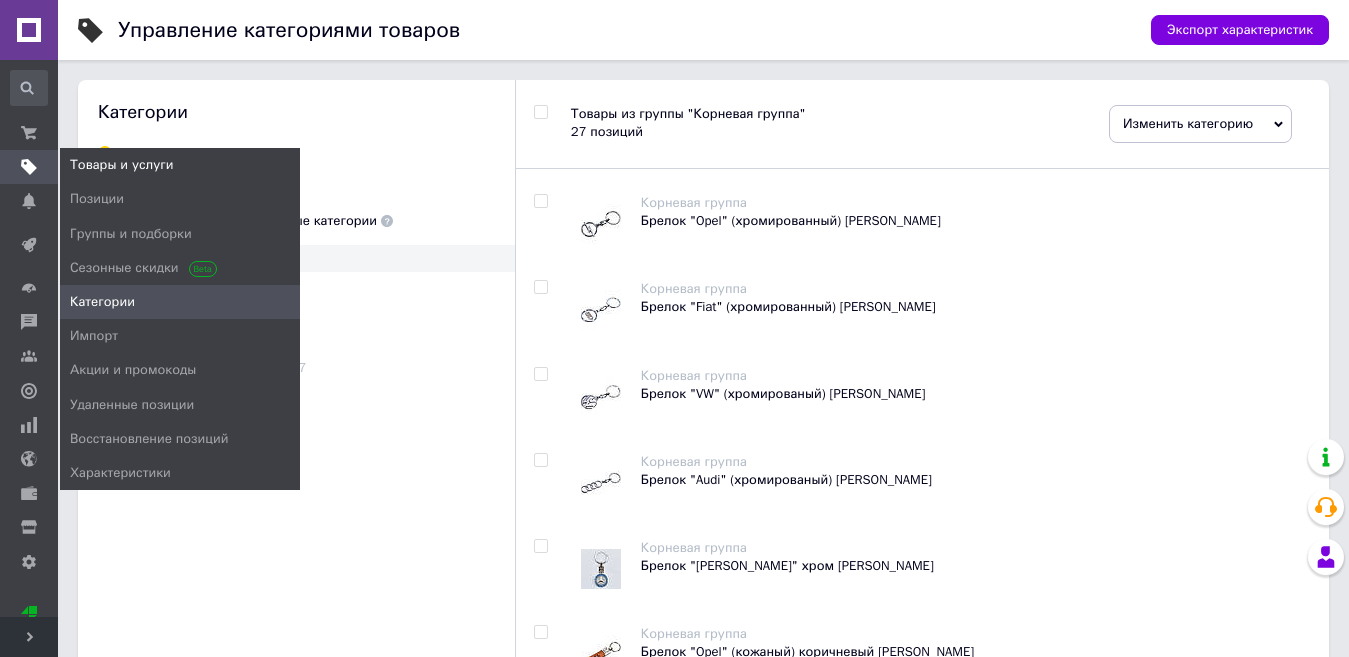 click 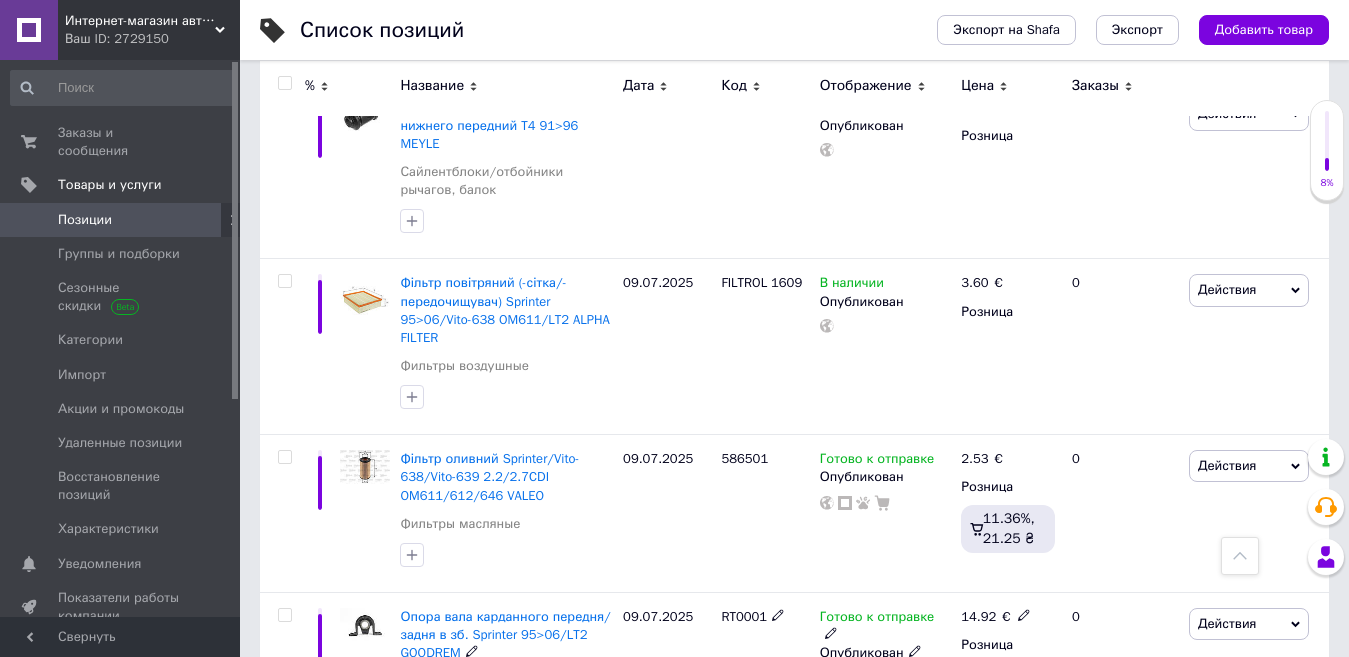 scroll, scrollTop: 600, scrollLeft: 0, axis: vertical 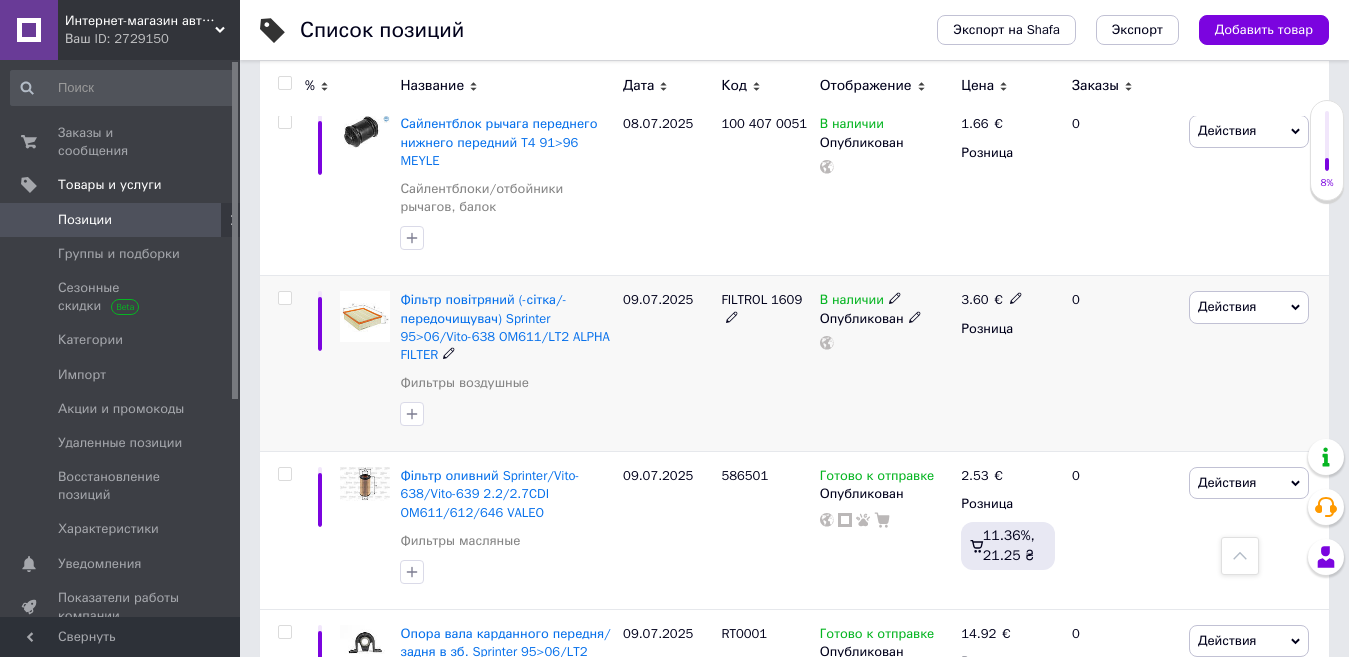 click 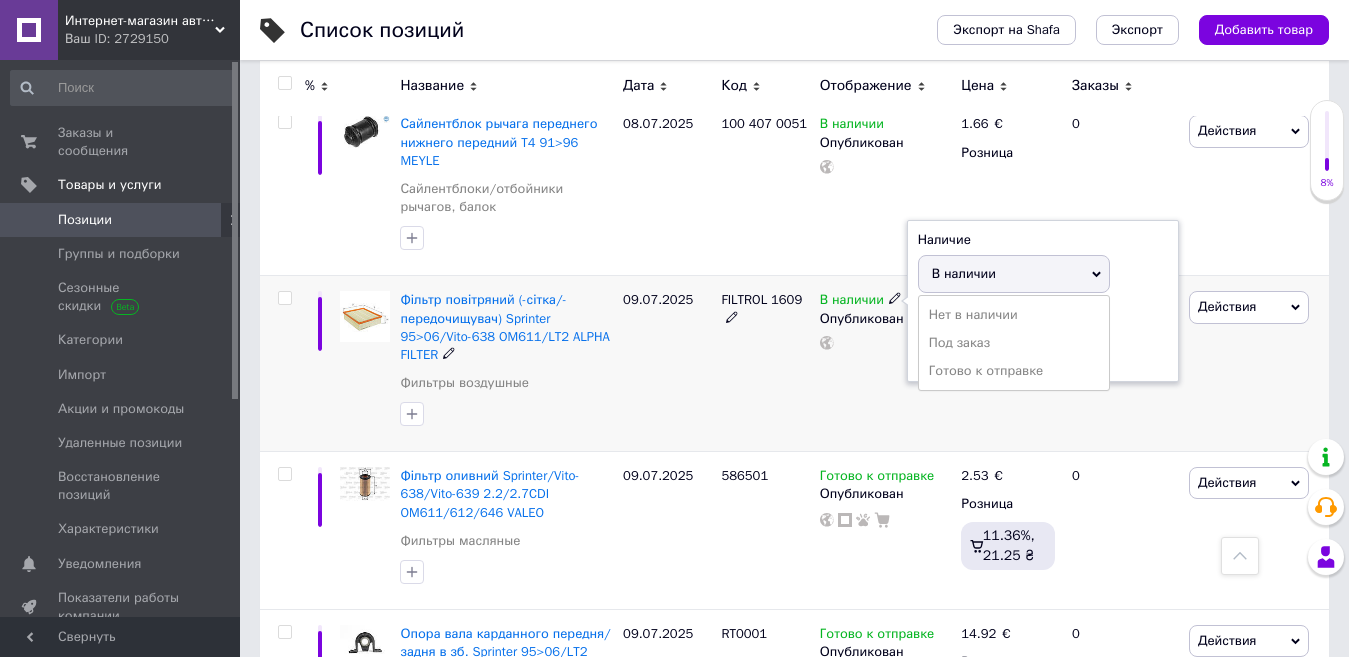 click on "Готово к отправке" at bounding box center [1014, 371] 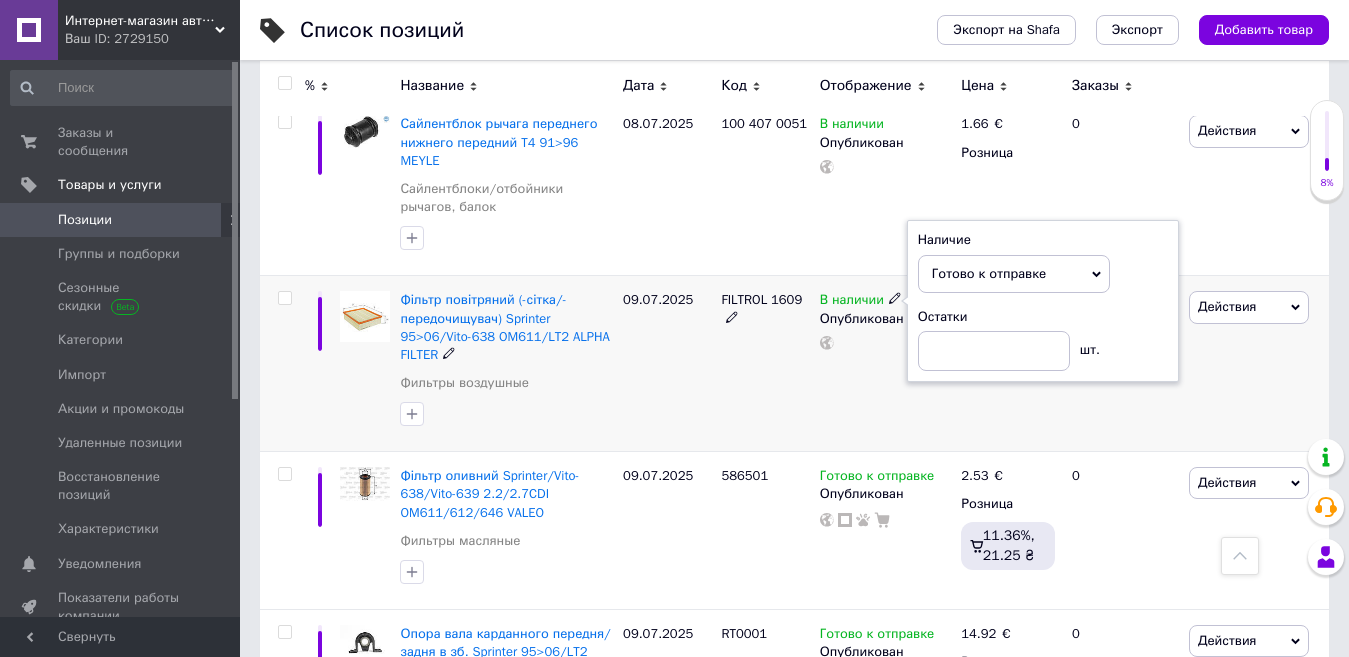 click on "FILTROL 1609" at bounding box center [765, 364] 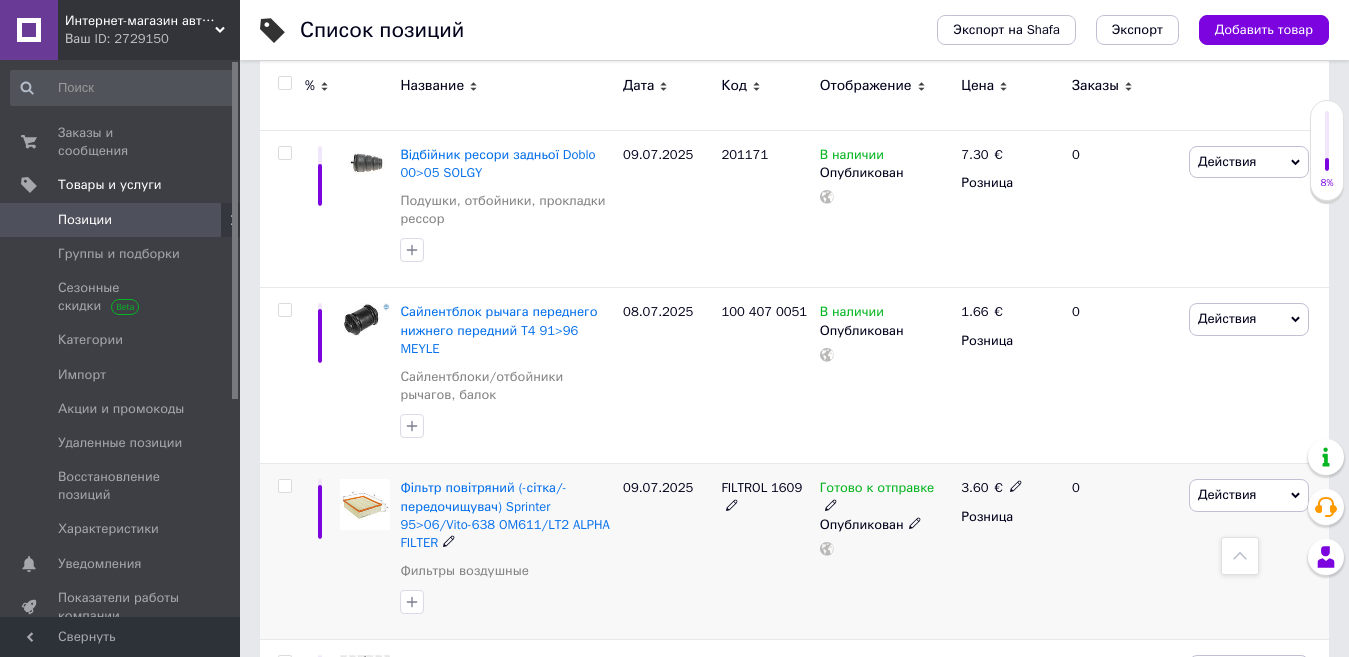scroll, scrollTop: 400, scrollLeft: 0, axis: vertical 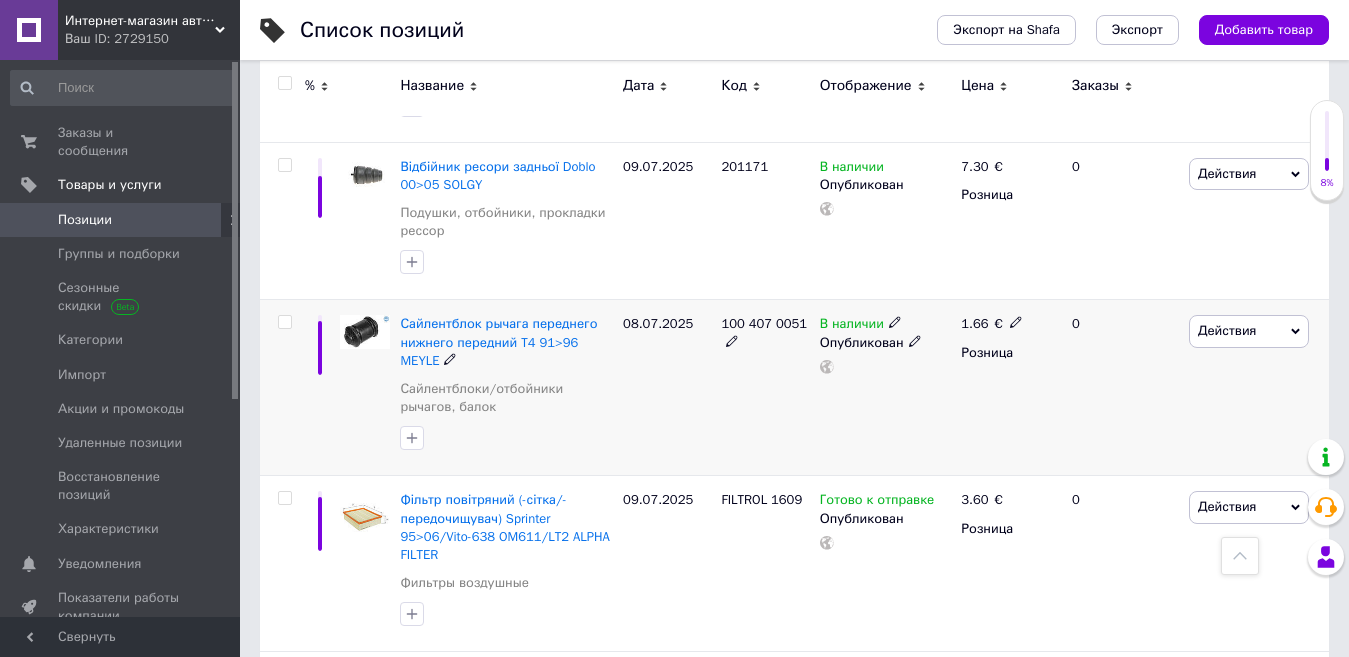click 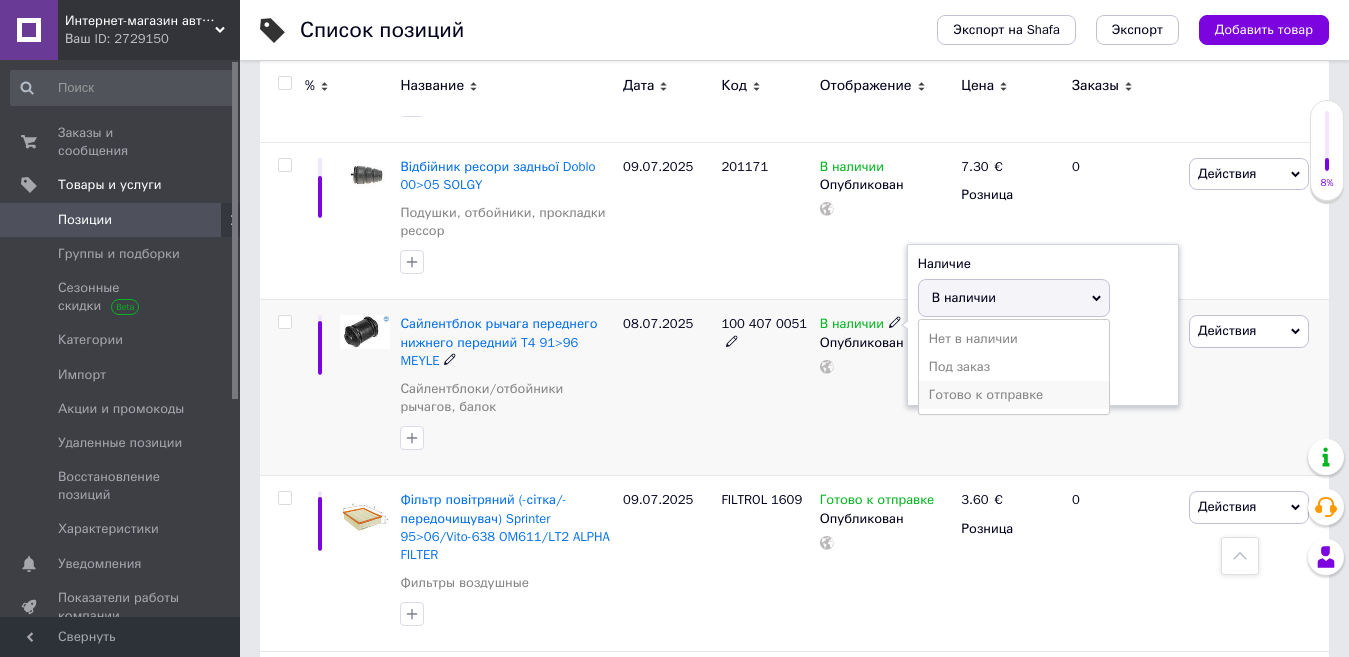 click on "Готово к отправке" at bounding box center [1014, 395] 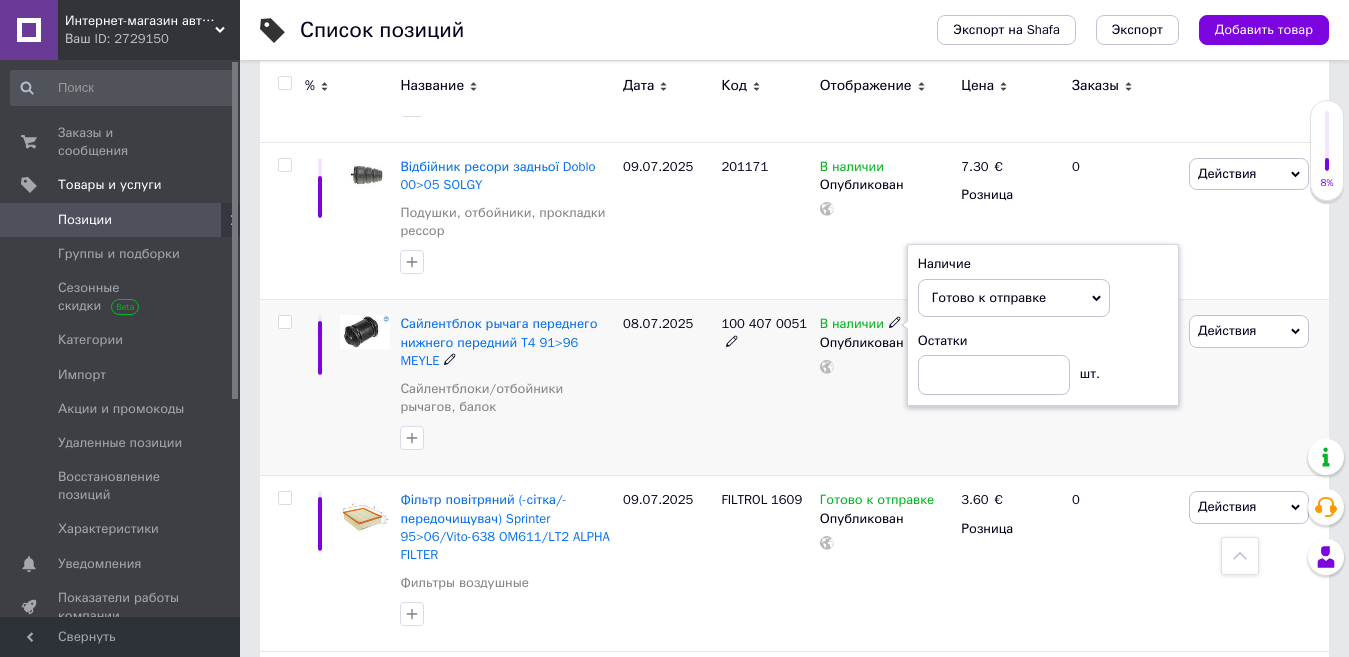 click on "100 407 0051" at bounding box center (765, 388) 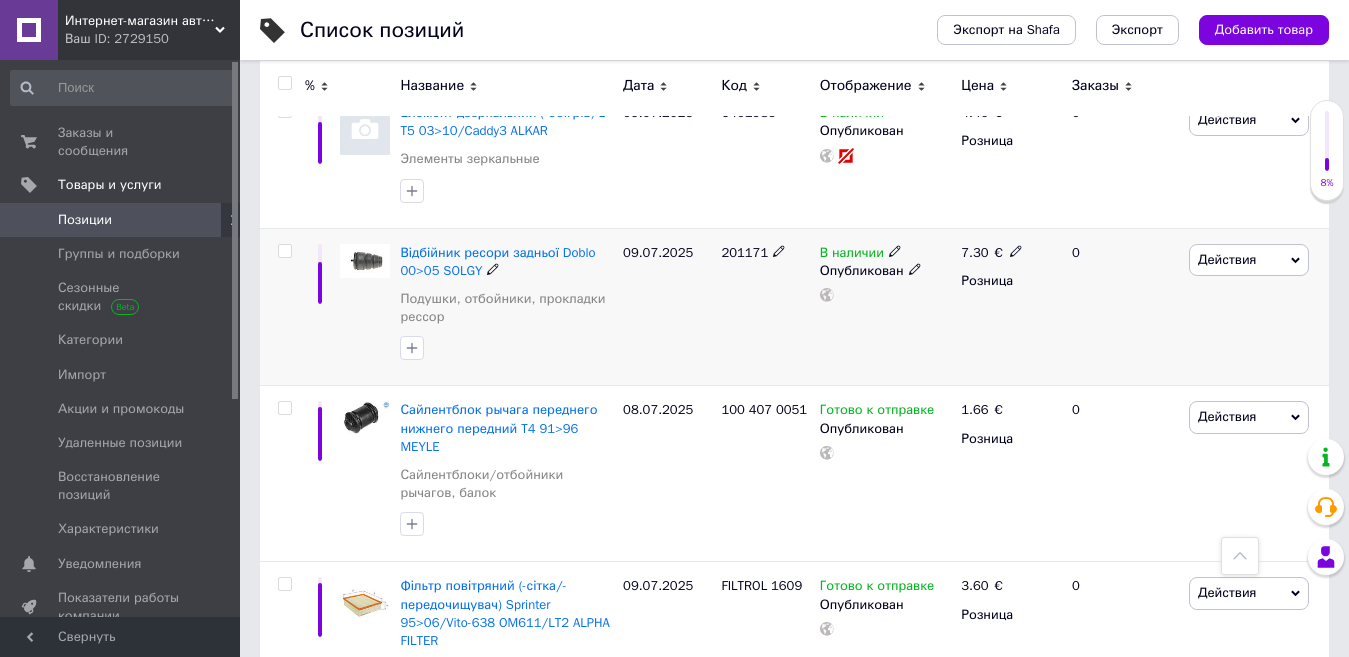 scroll, scrollTop: 200, scrollLeft: 0, axis: vertical 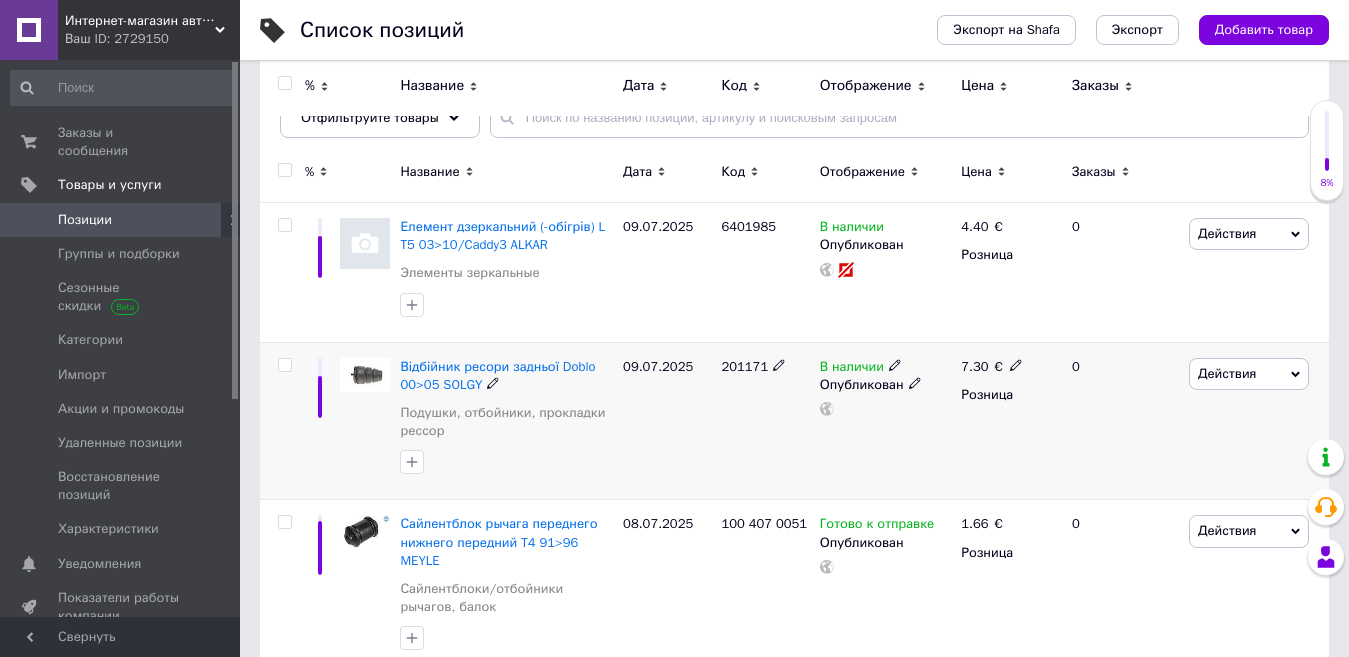 click 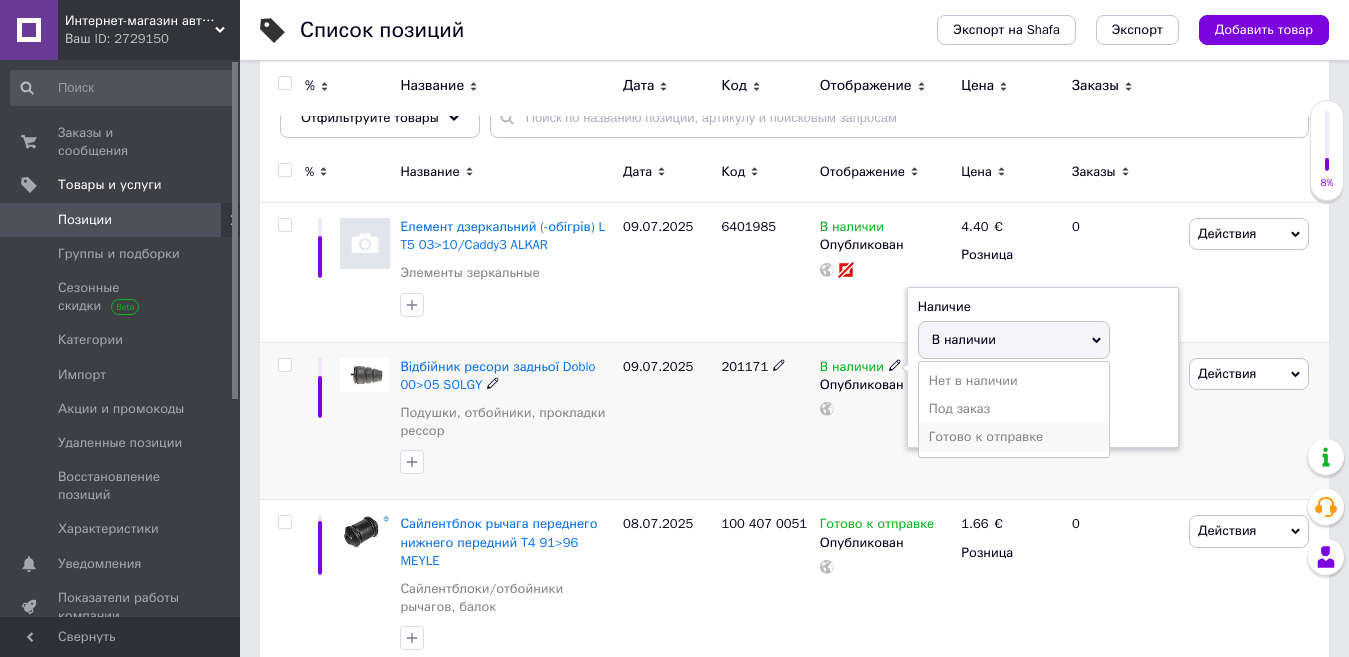 click on "Готово к отправке" at bounding box center [1014, 437] 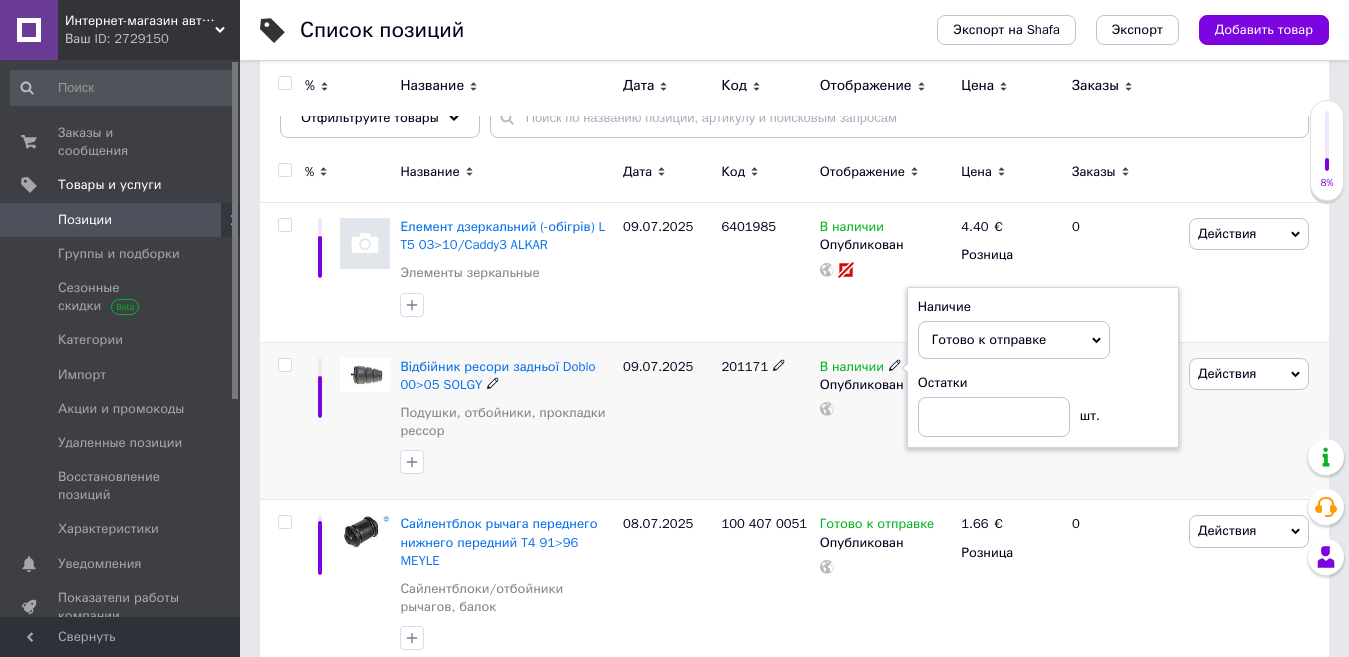 click on "201171" at bounding box center [765, 421] 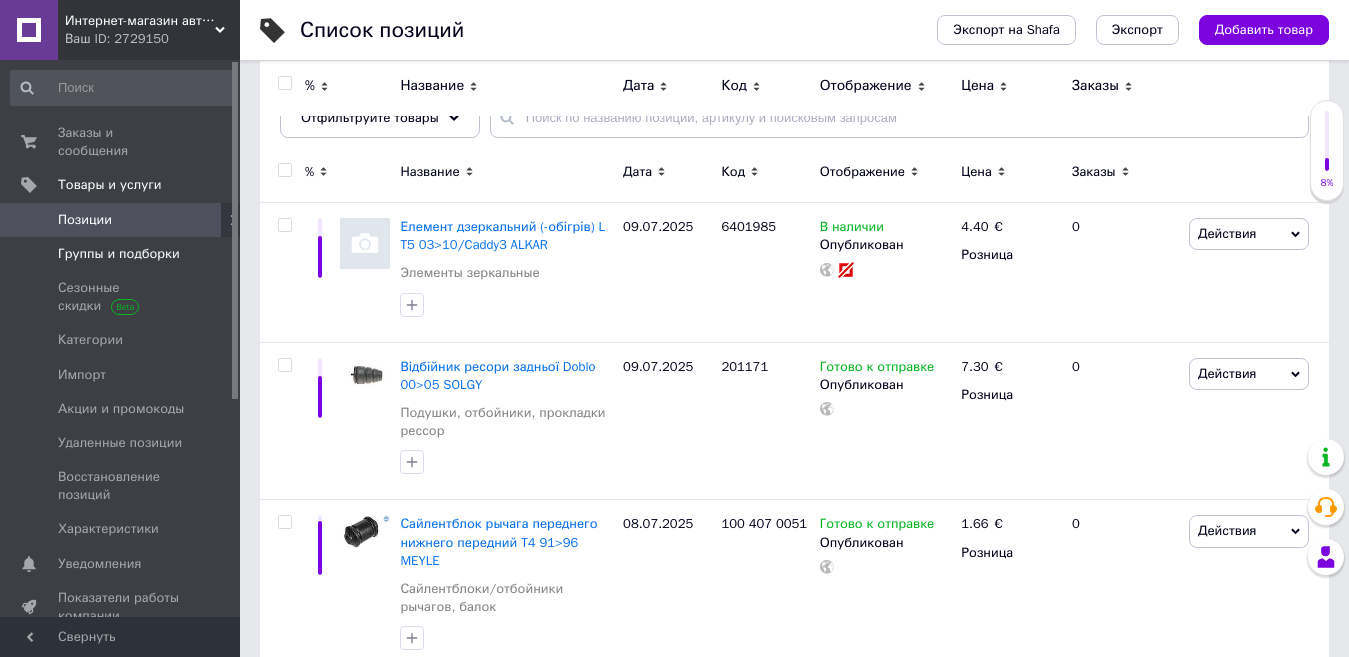 click on "Группы и подборки" at bounding box center [119, 254] 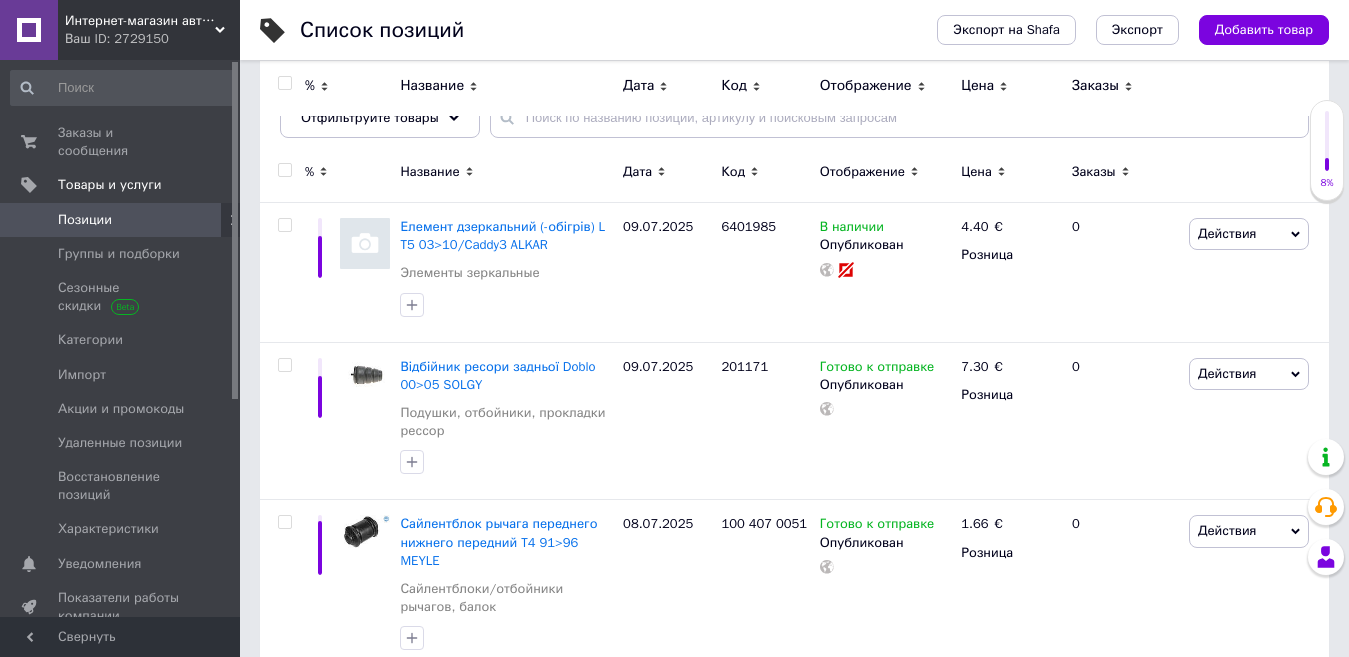 scroll, scrollTop: 0, scrollLeft: 0, axis: both 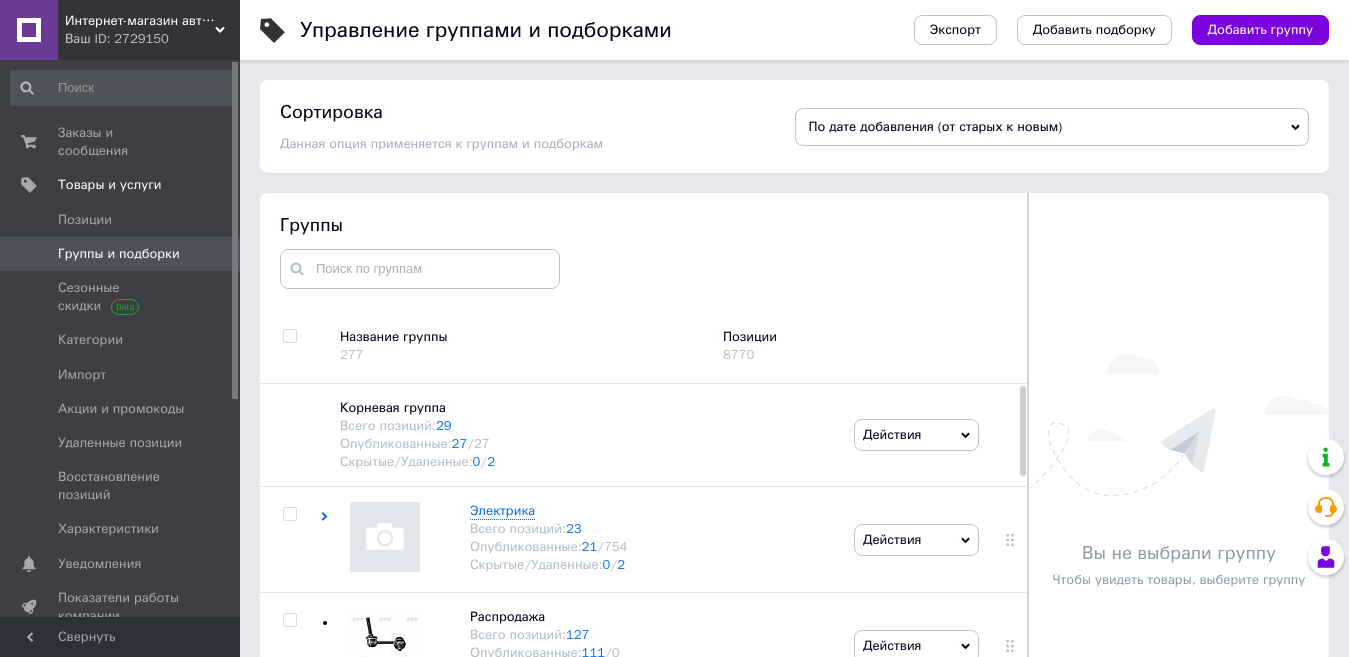 click at bounding box center [289, 336] 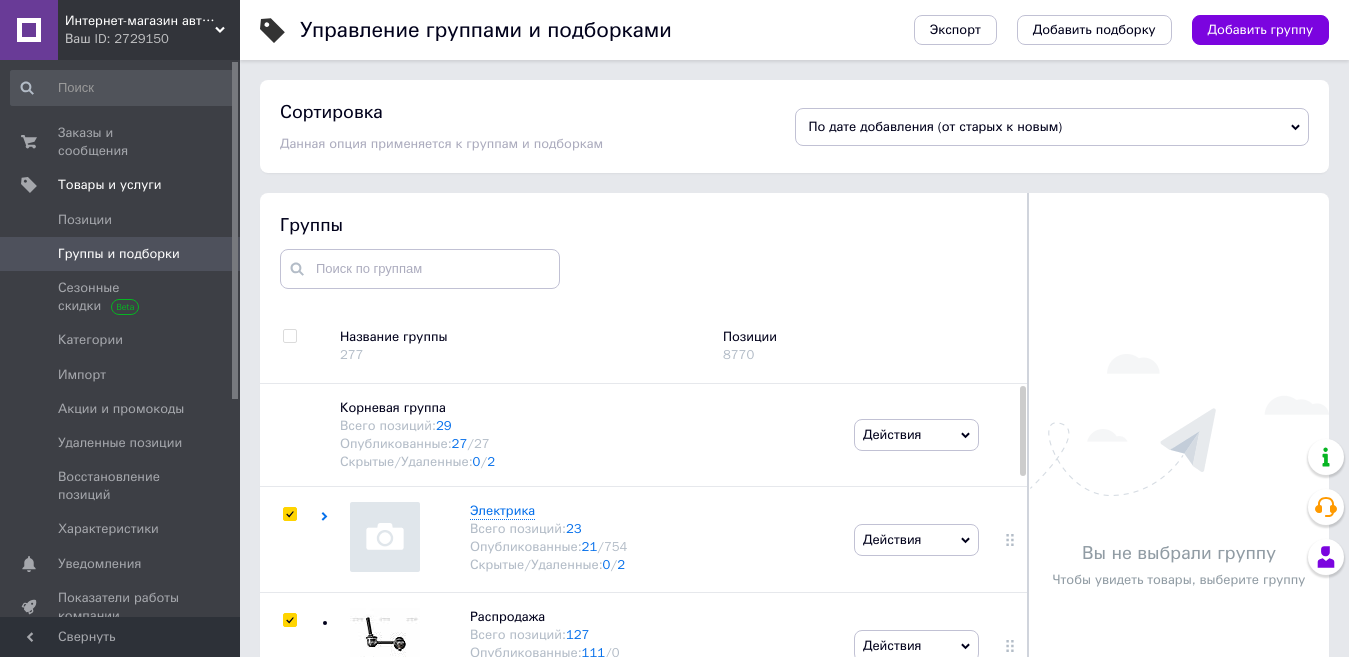 checkbox on "true" 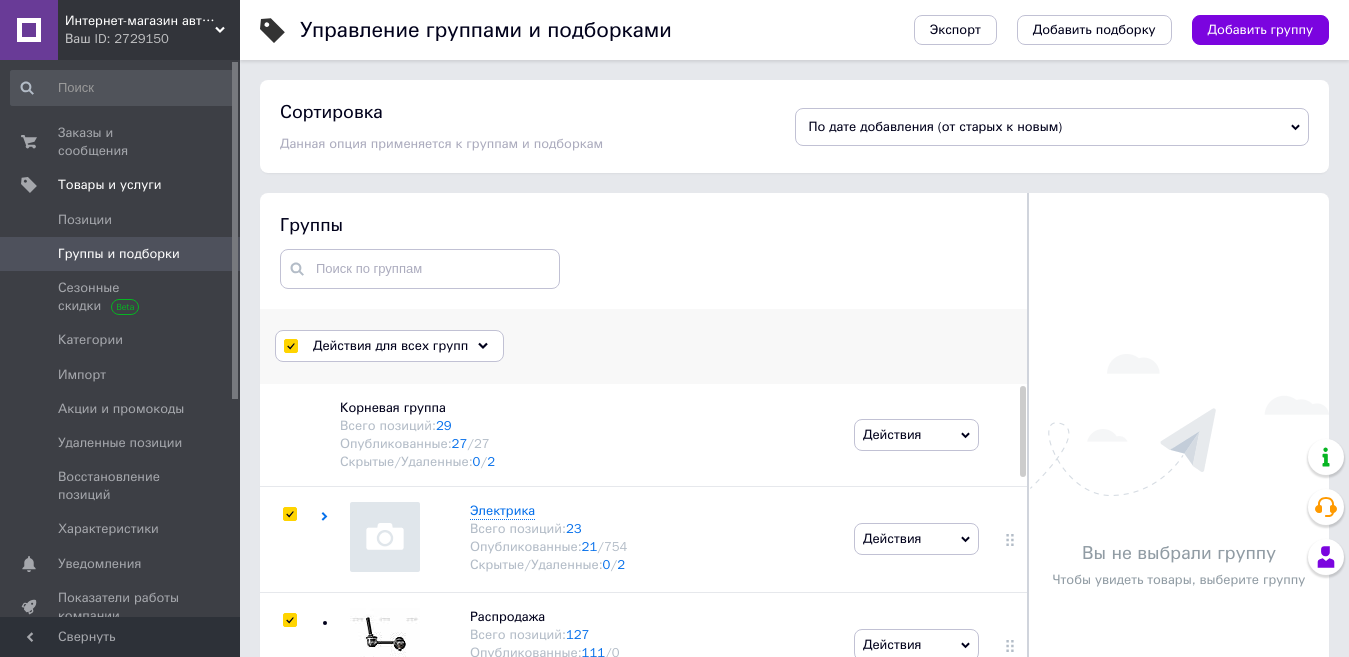 click on "Действия для всех групп" at bounding box center (390, 346) 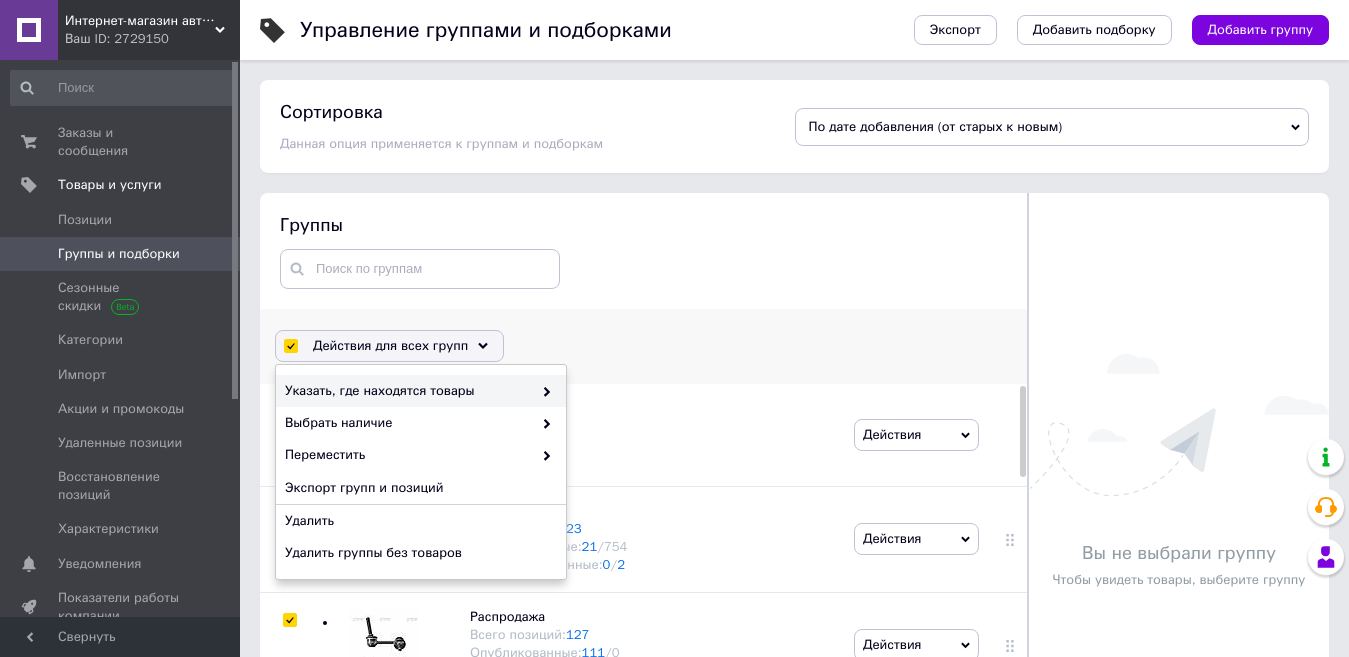 click at bounding box center [542, 391] 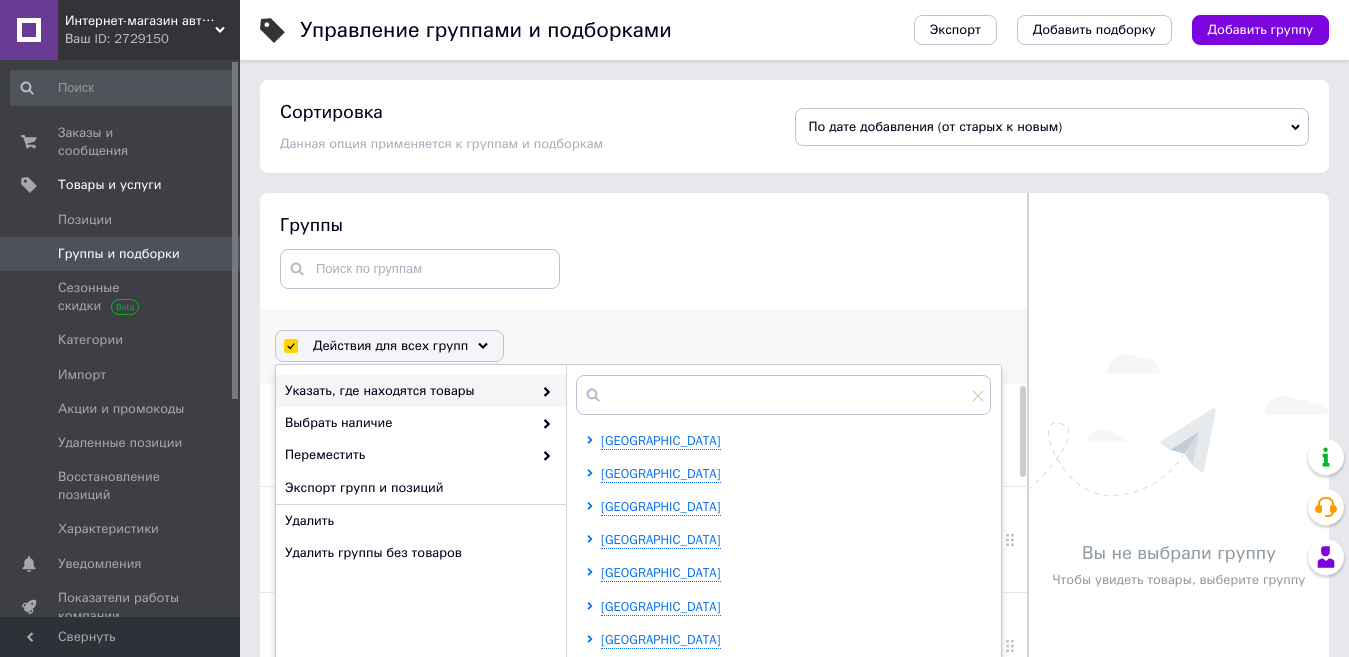scroll, scrollTop: 200, scrollLeft: 0, axis: vertical 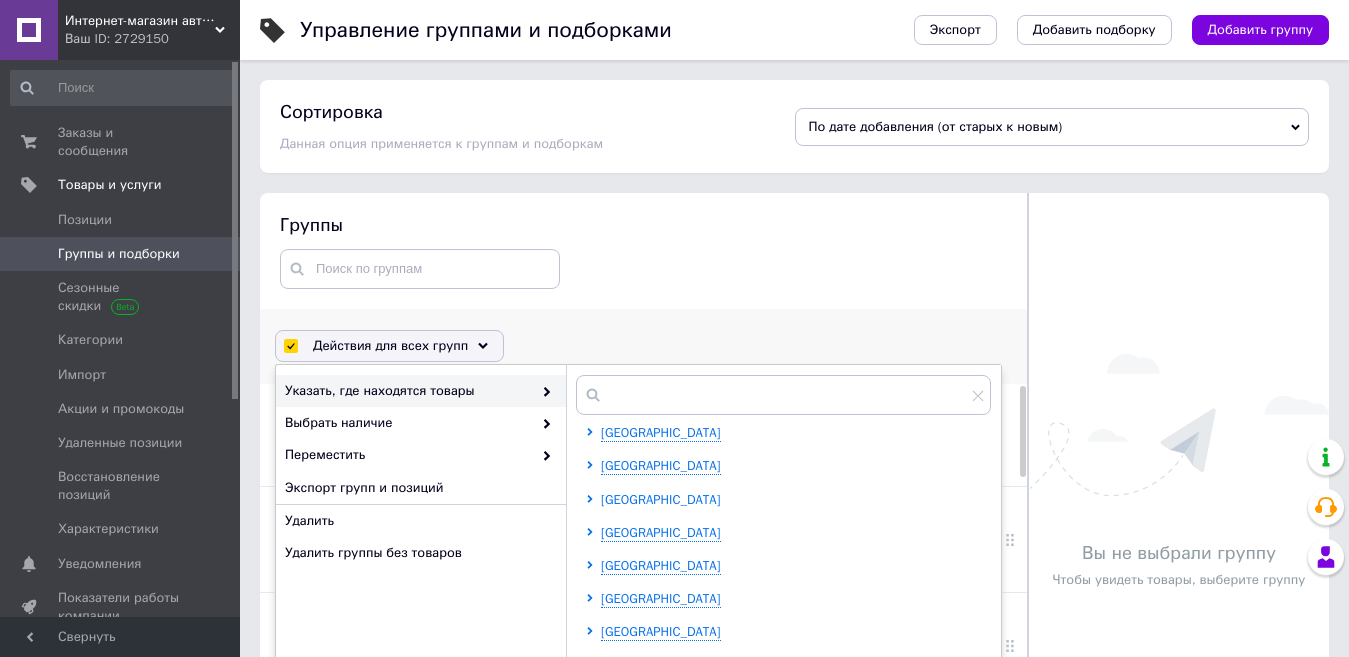 click on "[GEOGRAPHIC_DATA]" at bounding box center (661, 499) 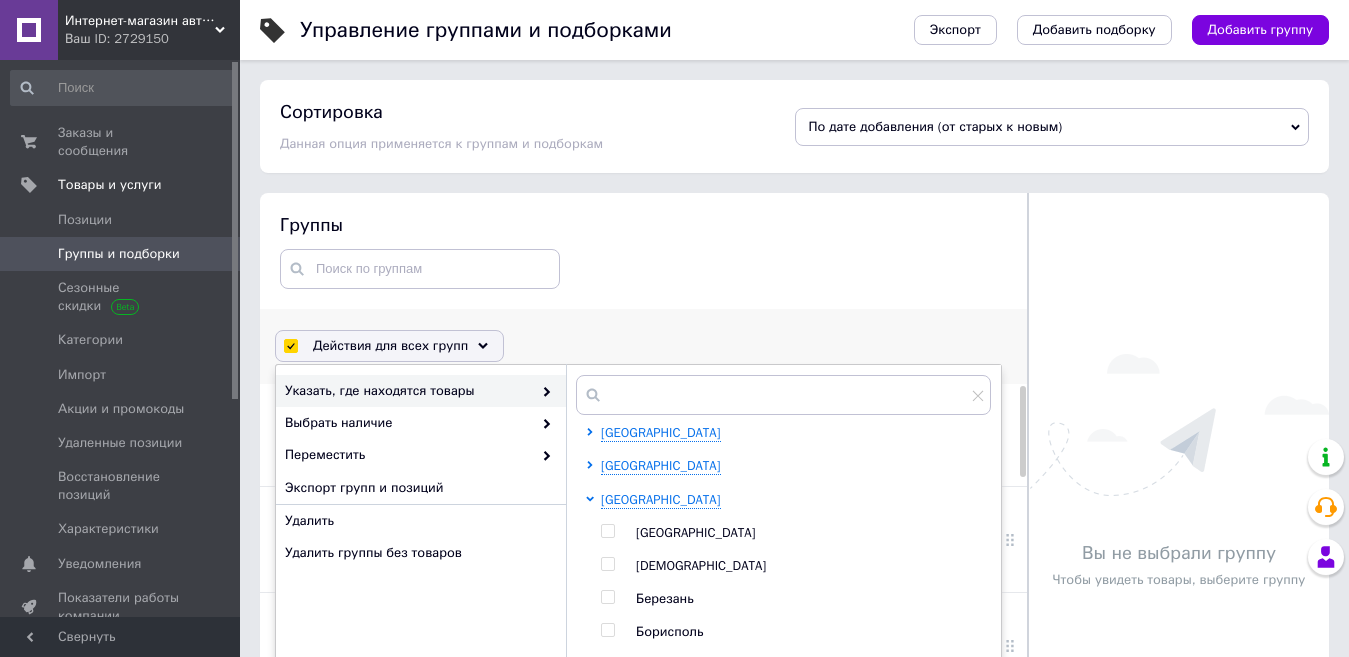click at bounding box center (607, 531) 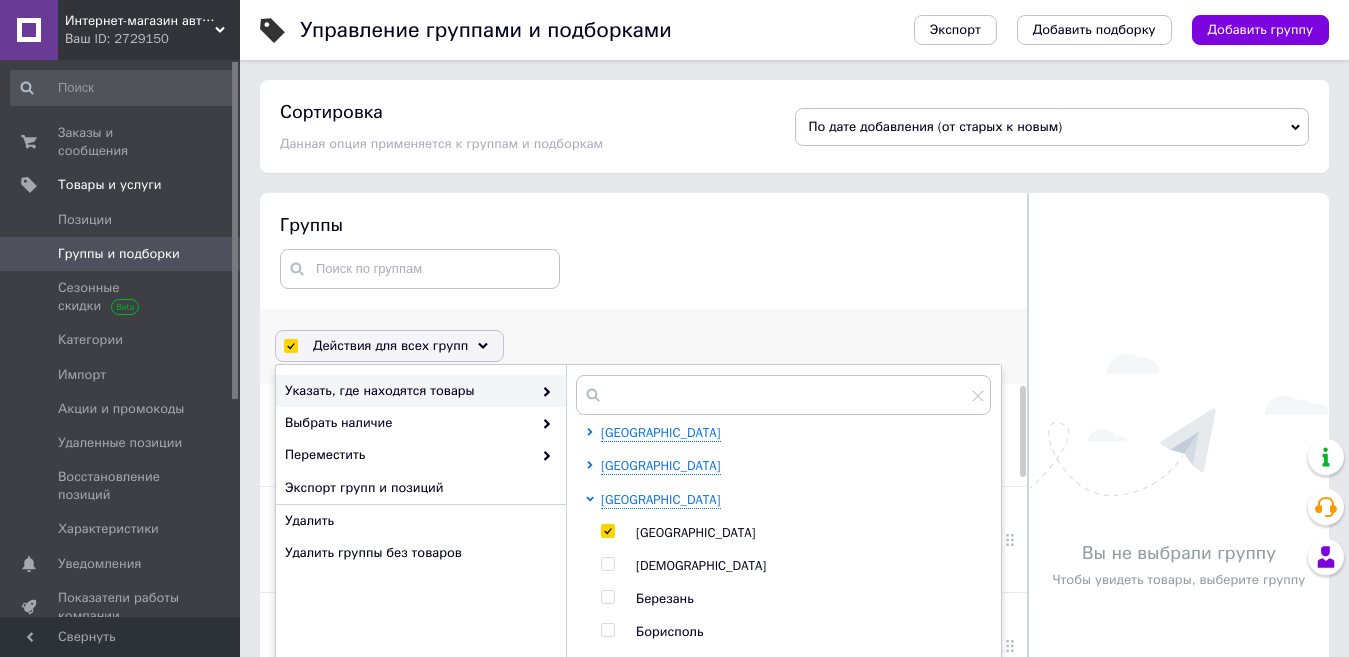 checkbox on "true" 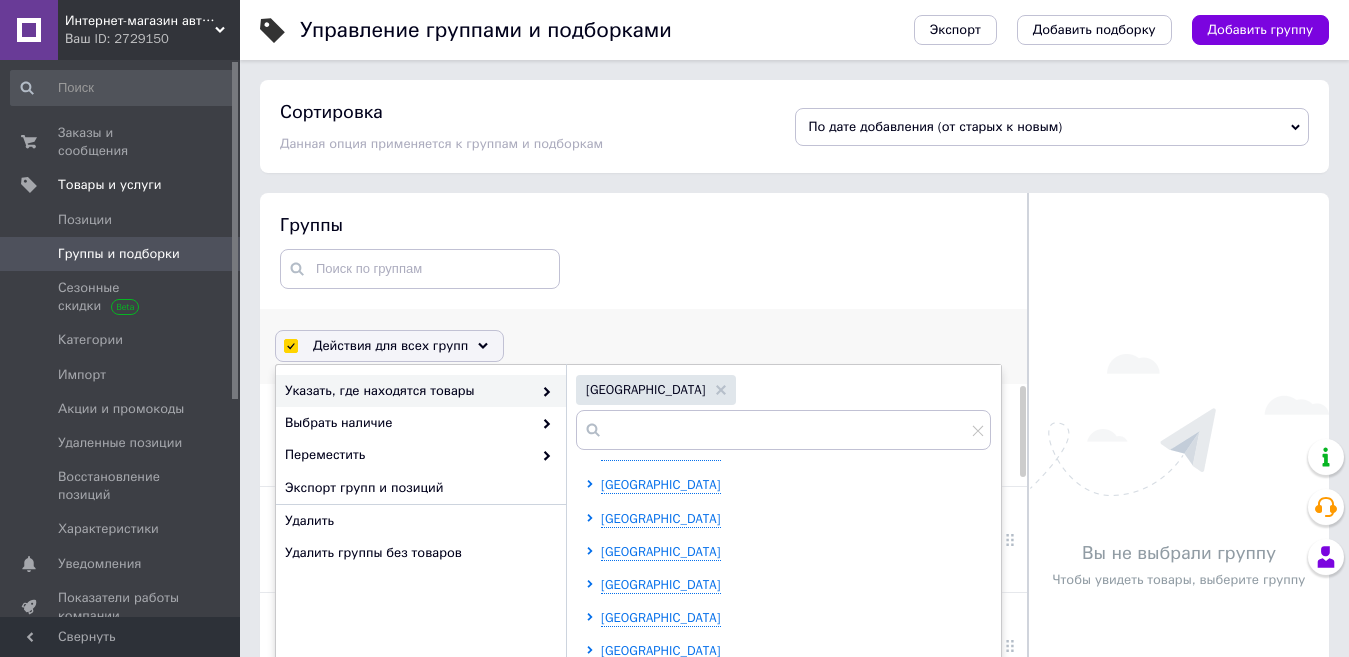 scroll, scrollTop: 1088, scrollLeft: 0, axis: vertical 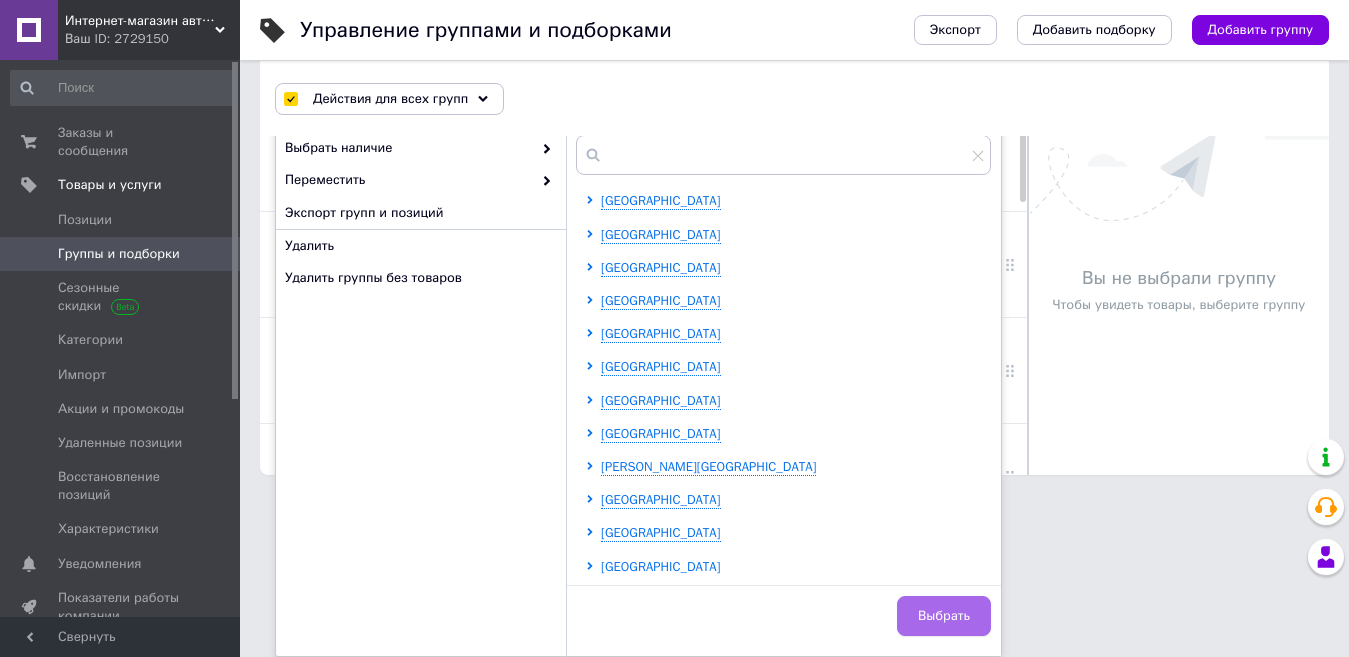 click on "Выбрать" at bounding box center [944, 616] 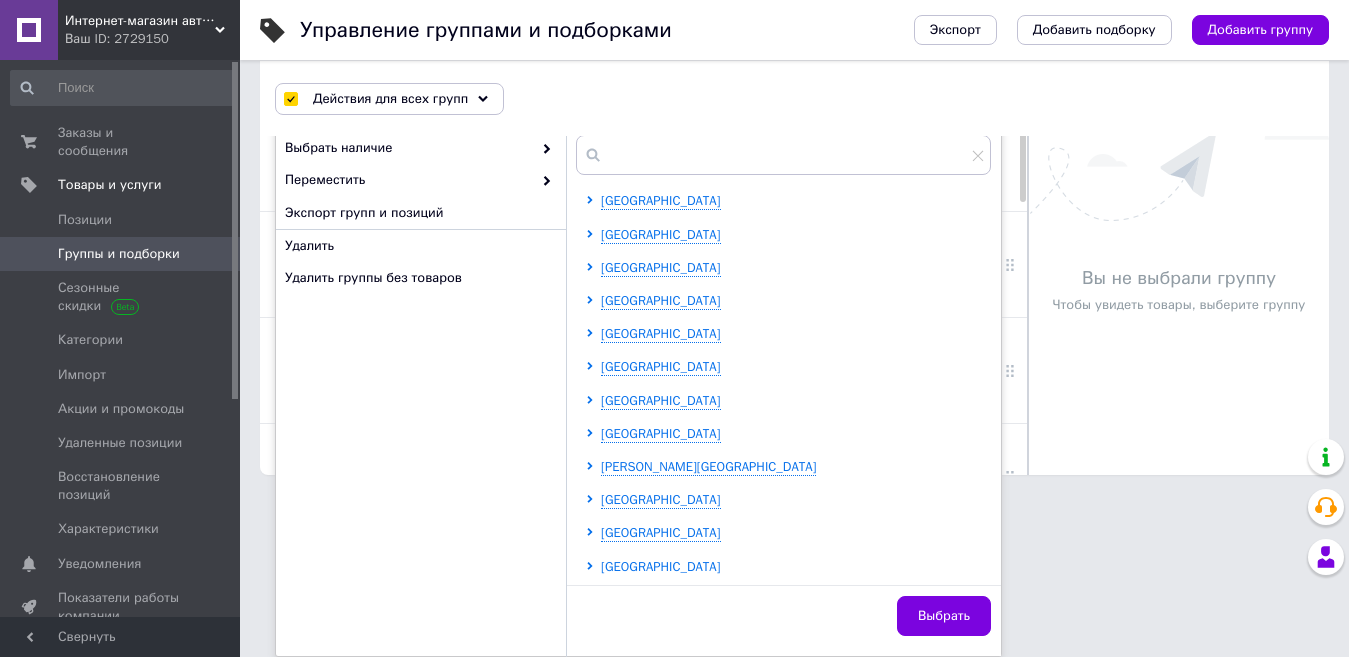 checkbox on "false" 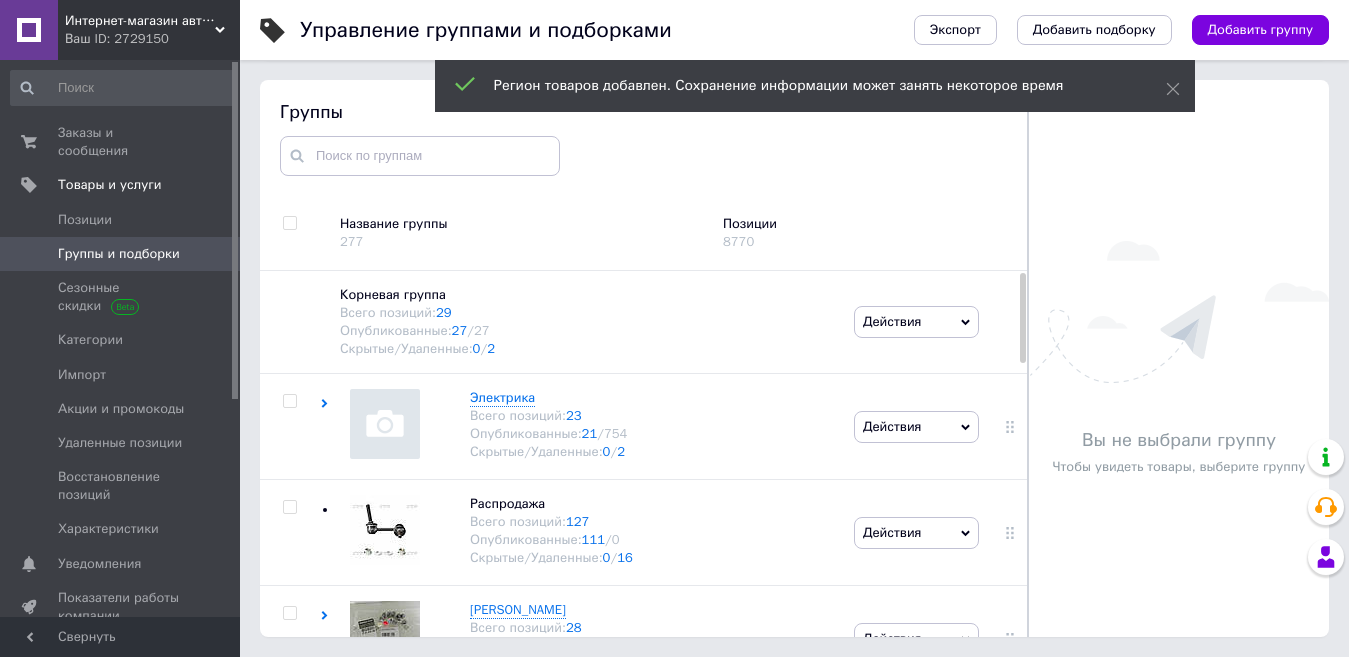 scroll, scrollTop: 113, scrollLeft: 0, axis: vertical 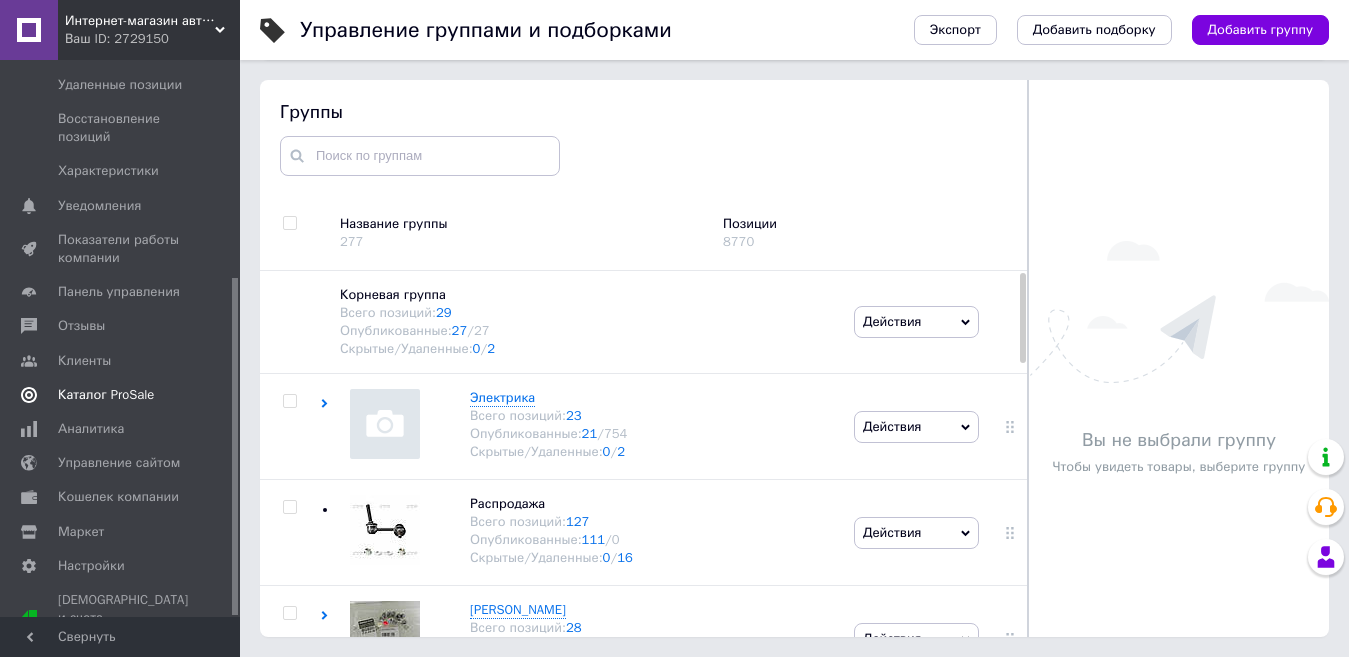 click 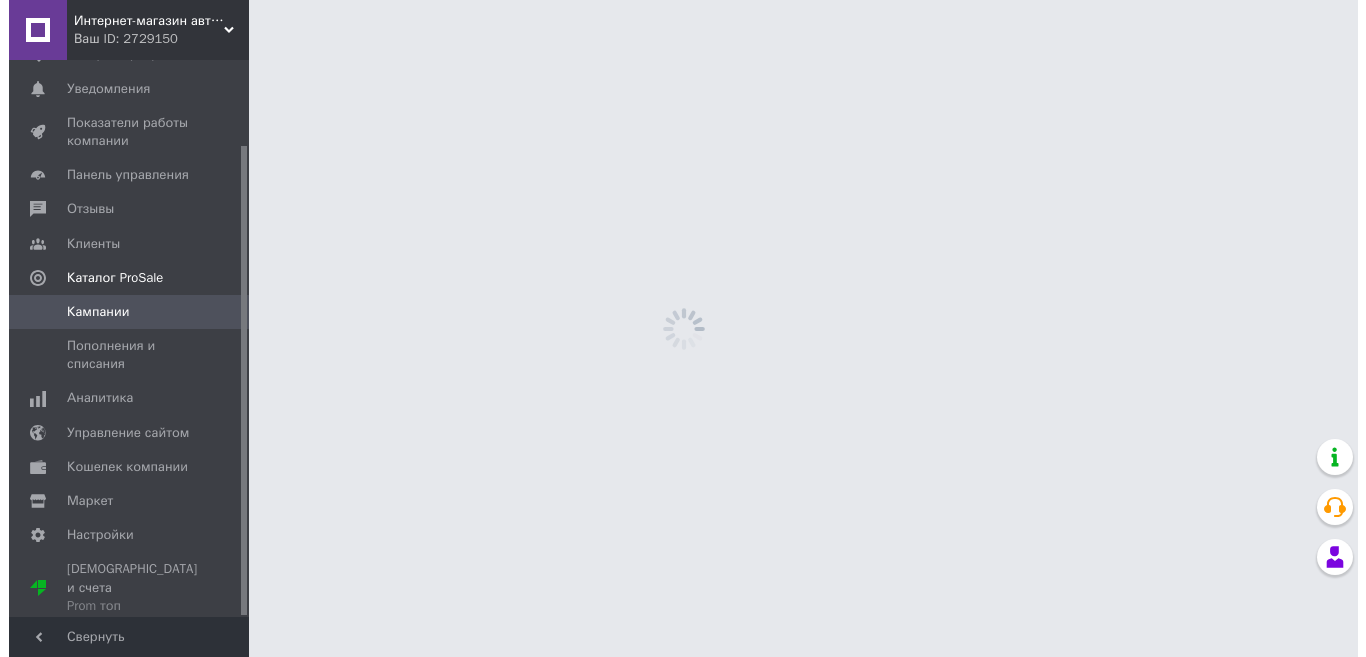 scroll, scrollTop: 0, scrollLeft: 0, axis: both 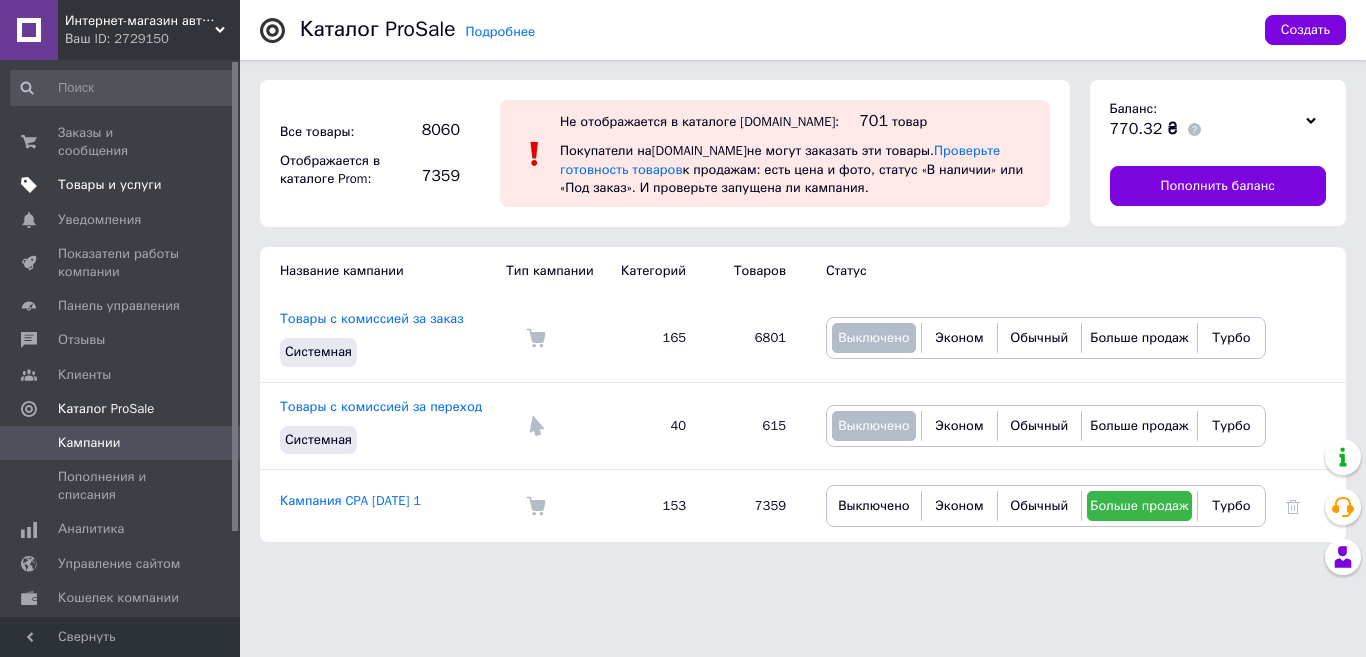 click on "Товары и услуги" at bounding box center (110, 185) 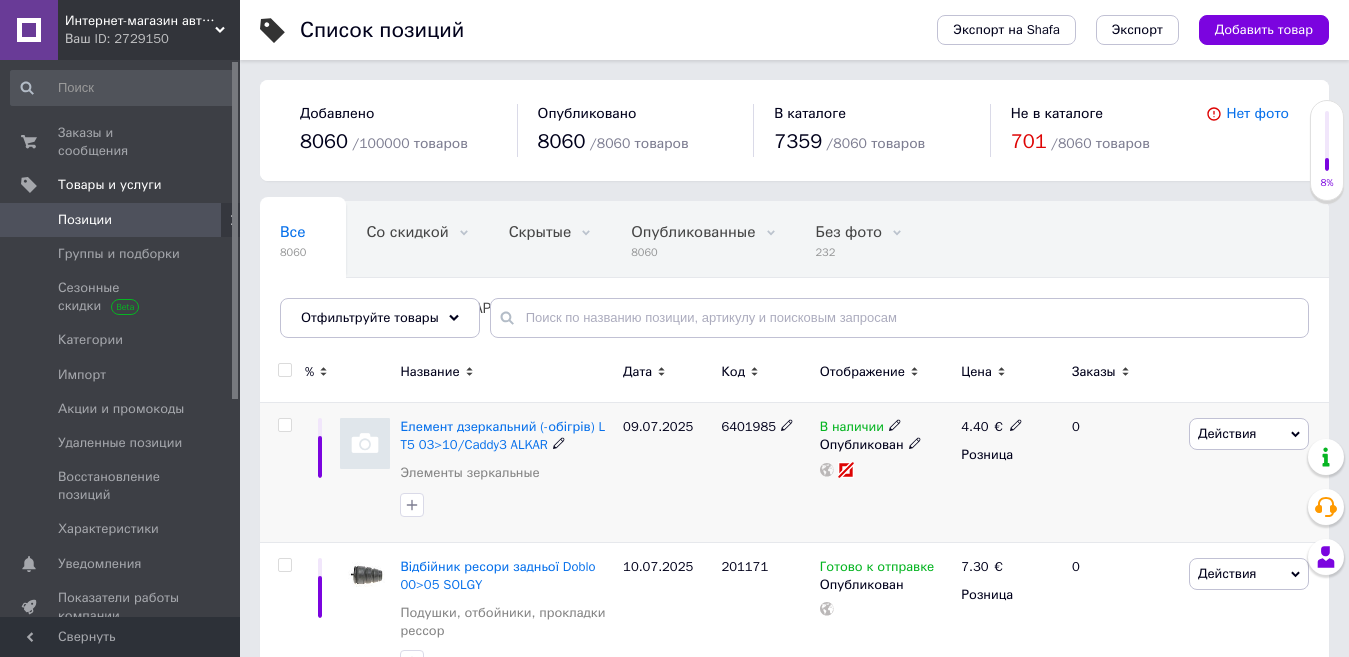 click on "В наличии" at bounding box center (861, 427) 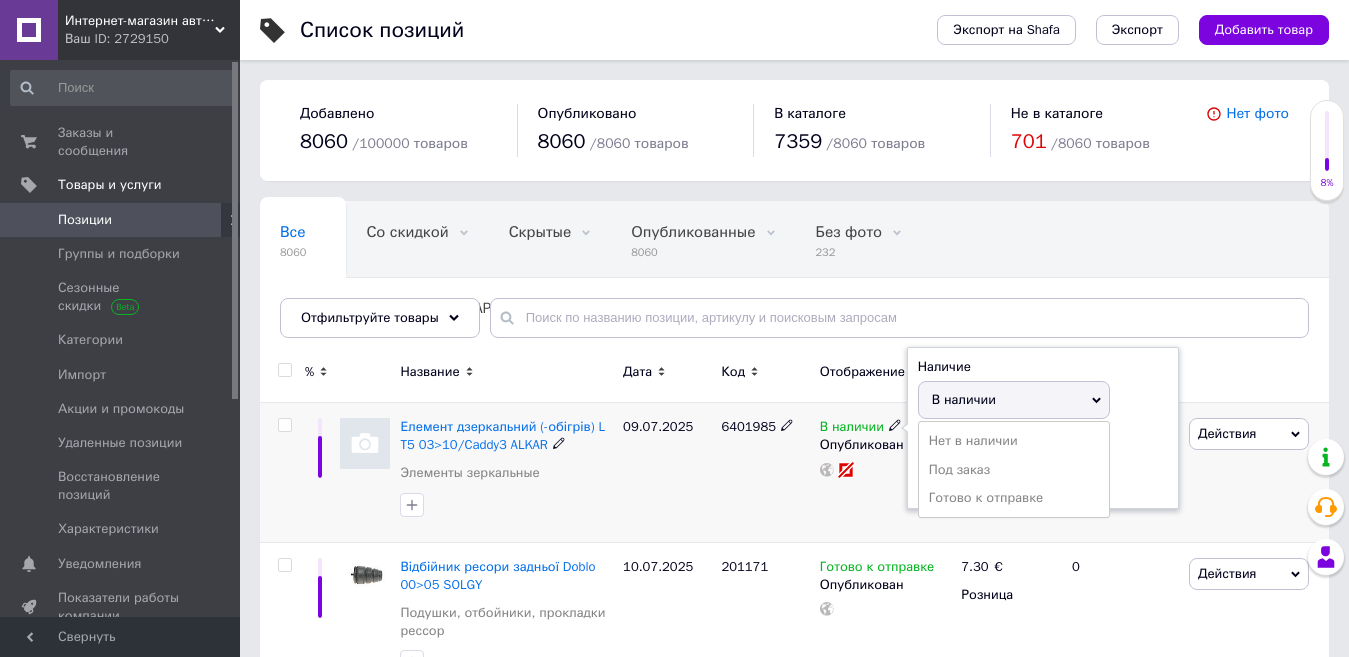click on "В наличии" at bounding box center [861, 427] 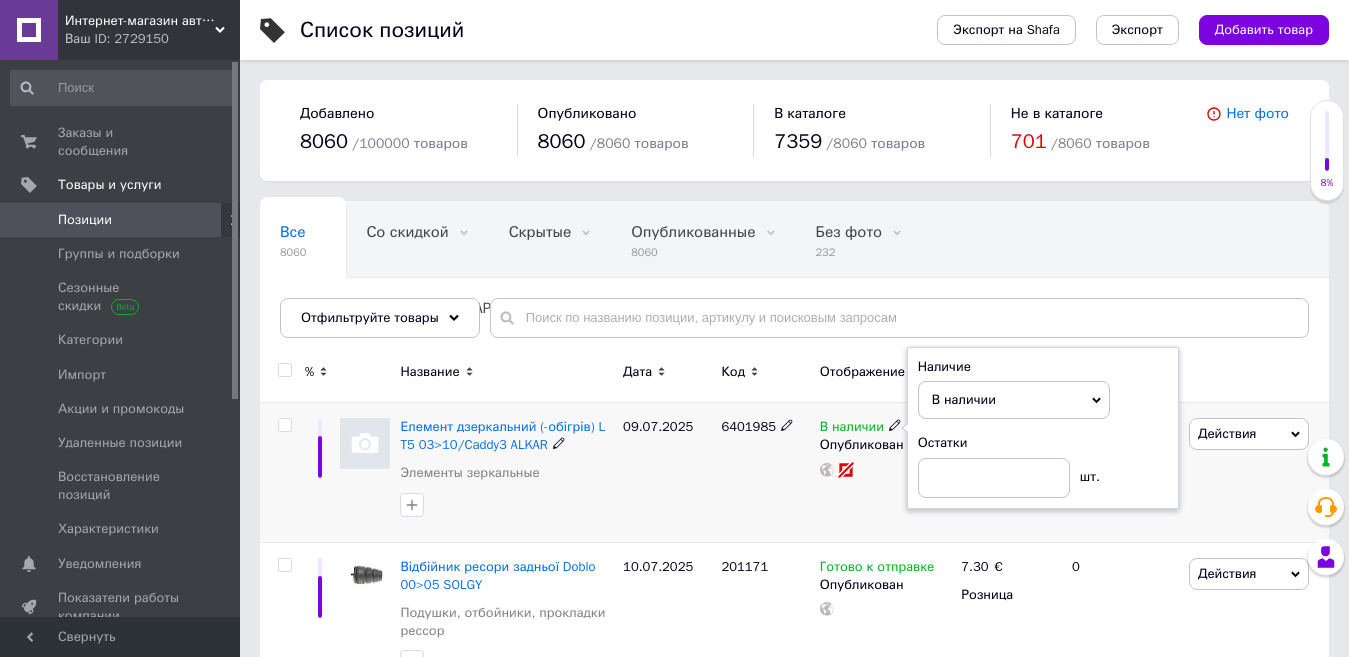 click on "В наличии" at bounding box center [861, 427] 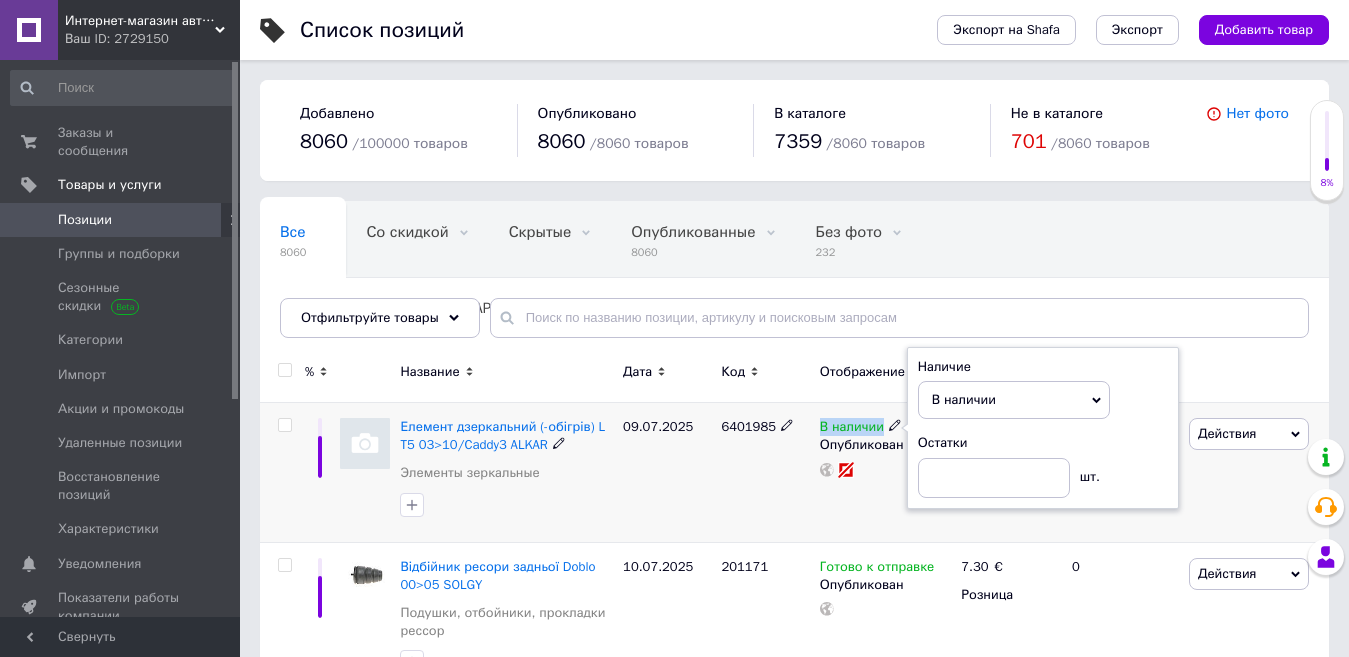 click on "В наличии" at bounding box center (964, 399) 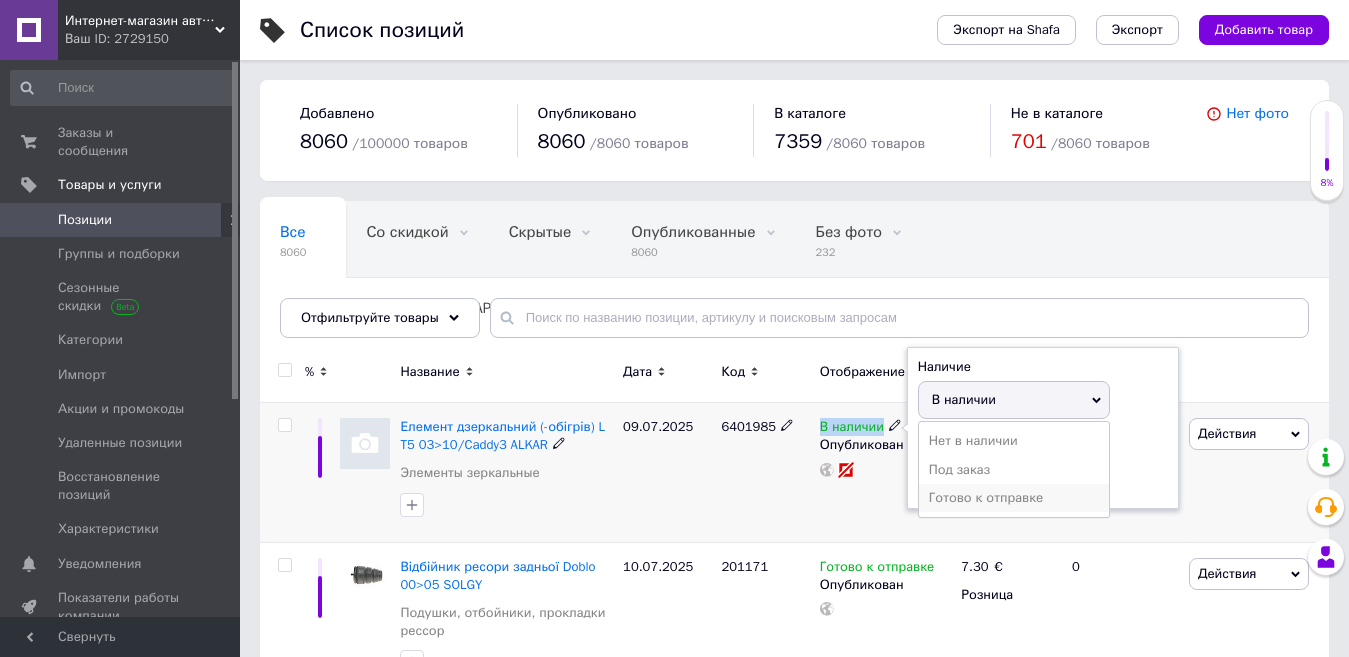 click on "Готово к отправке" at bounding box center (1014, 498) 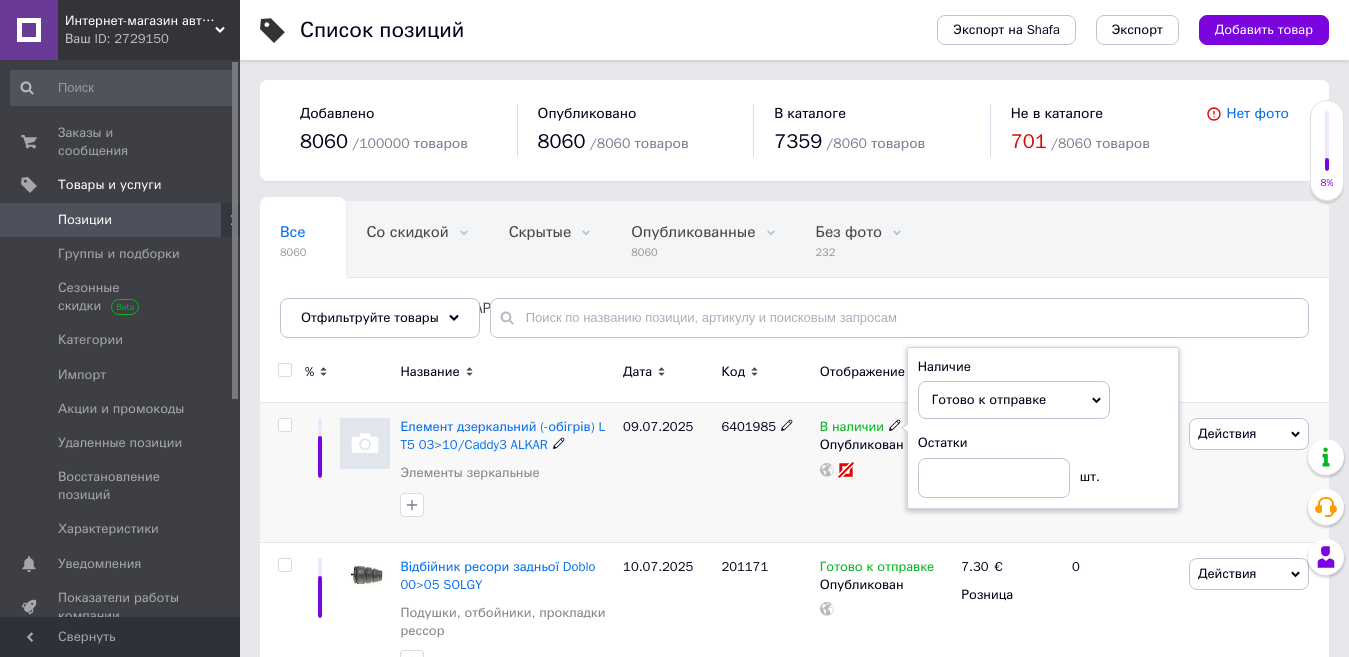 click on "6401985" at bounding box center (765, 473) 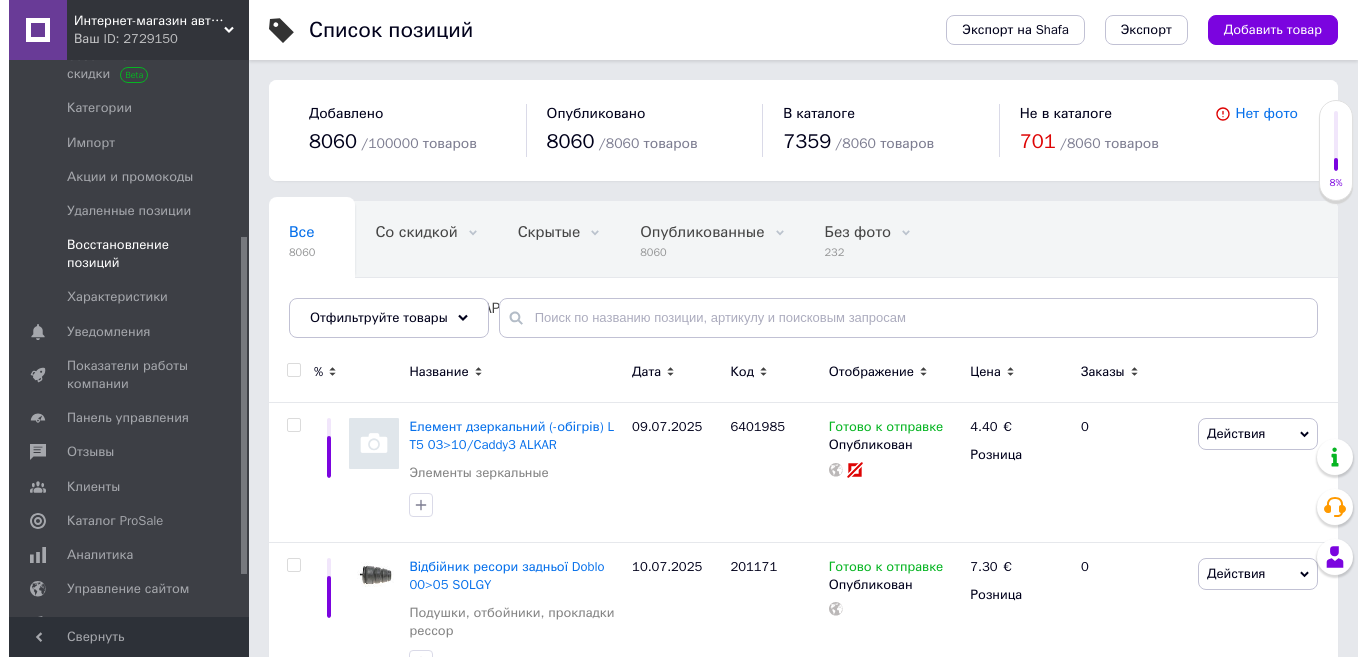 scroll, scrollTop: 358, scrollLeft: 0, axis: vertical 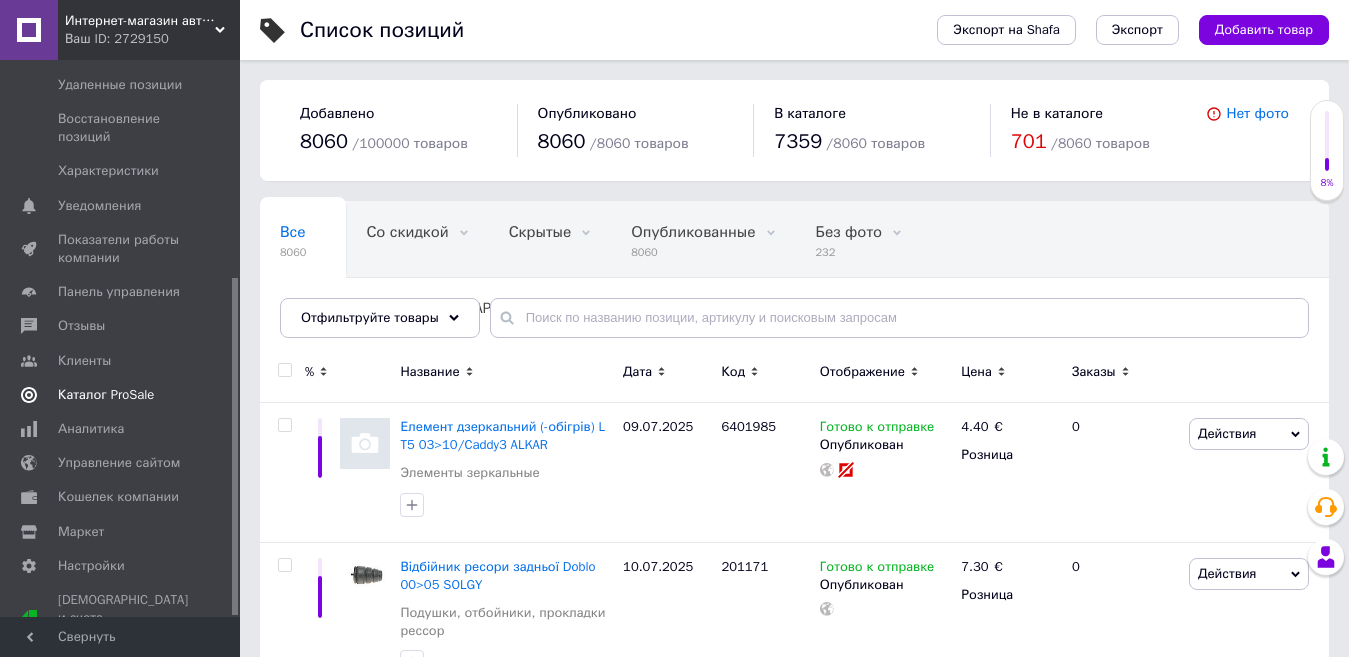 click at bounding box center (29, 395) 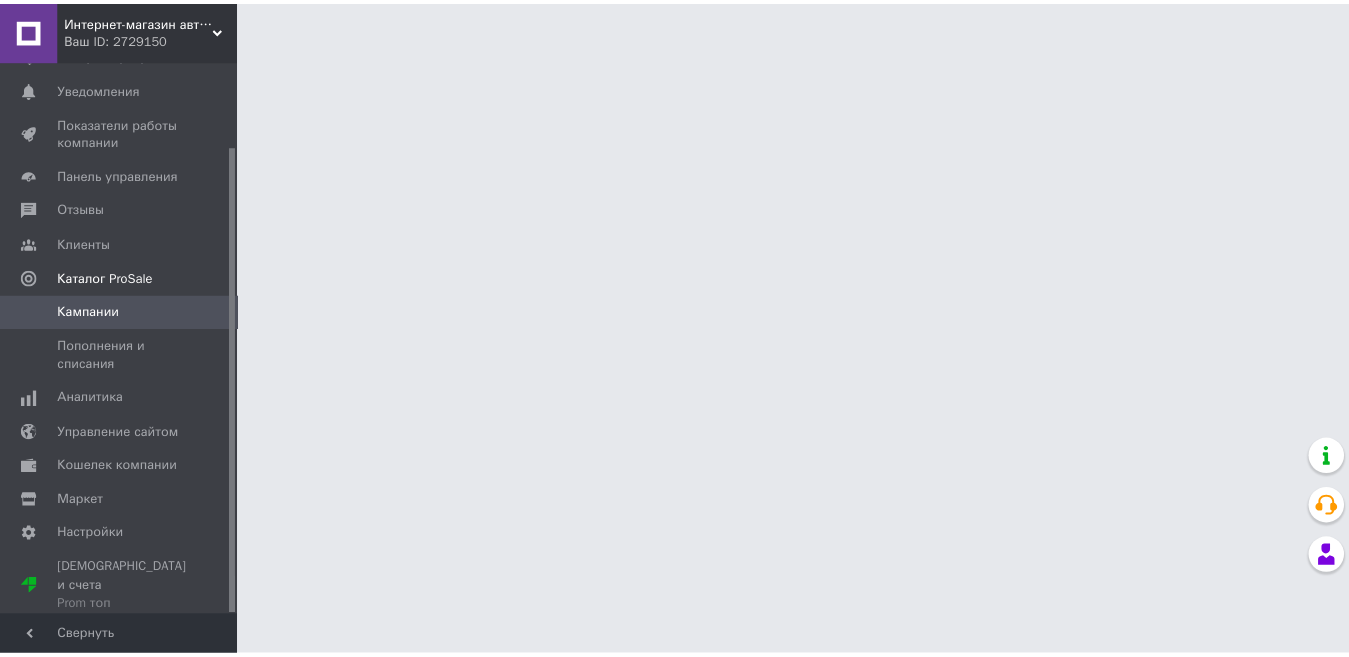 scroll, scrollTop: 101, scrollLeft: 0, axis: vertical 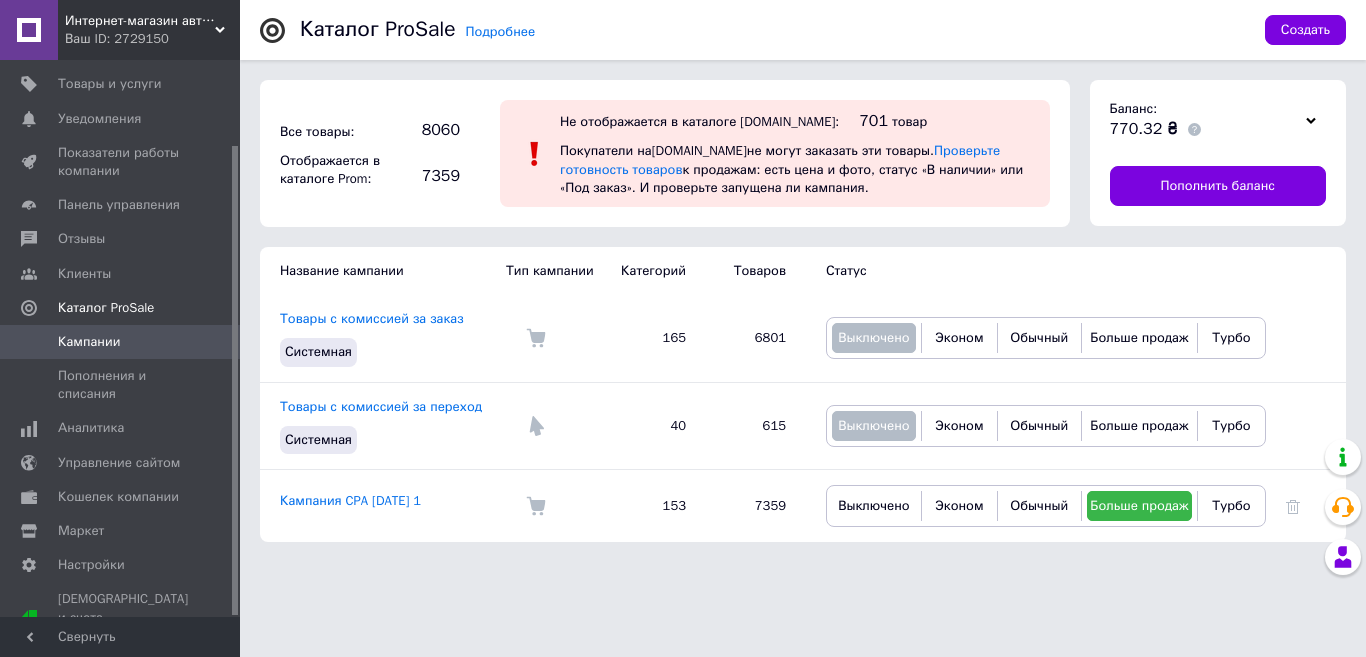 click on "Кампания CPA [DATE] 1" at bounding box center (350, 500) 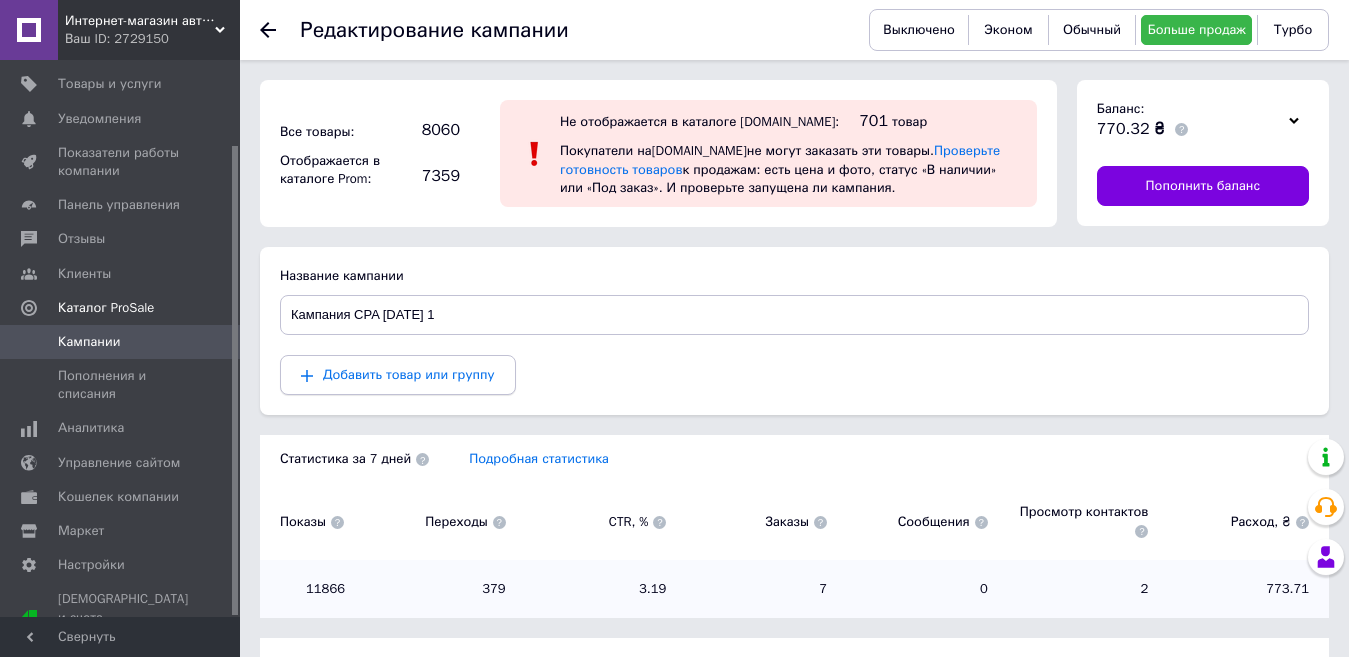 click on "Добавить товар или группу" at bounding box center [409, 374] 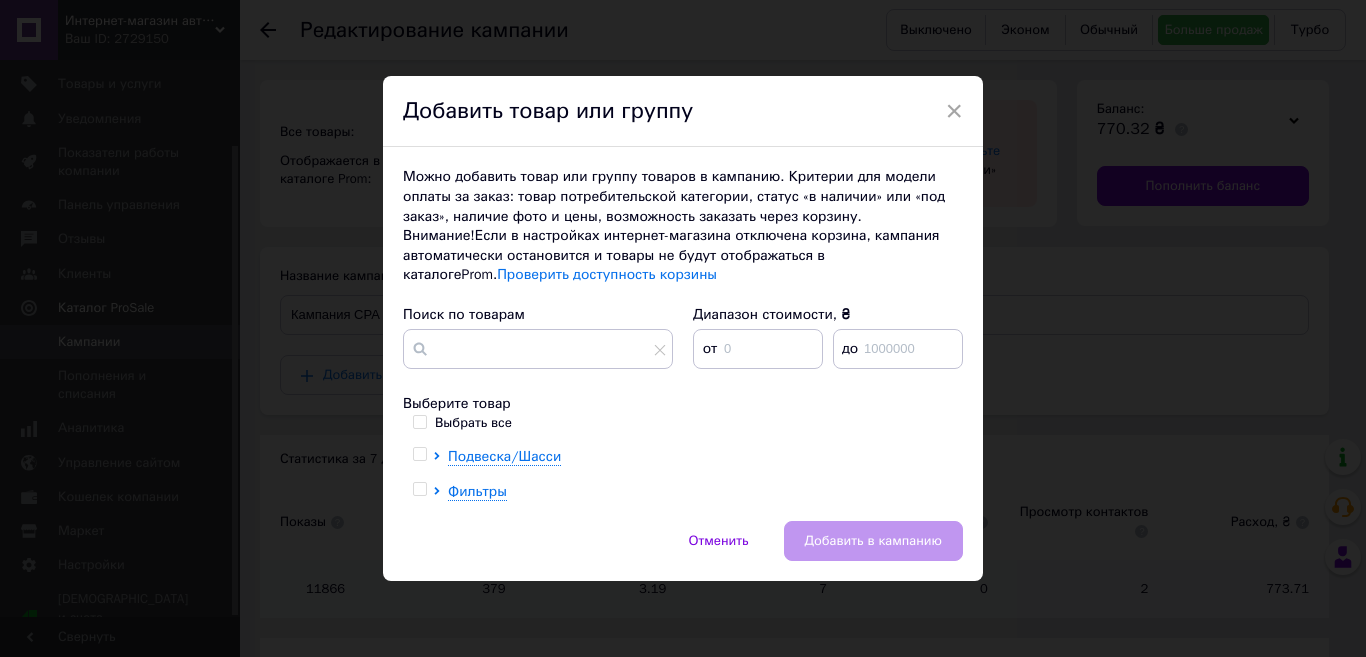 click on "Выбрать все" at bounding box center (419, 421) 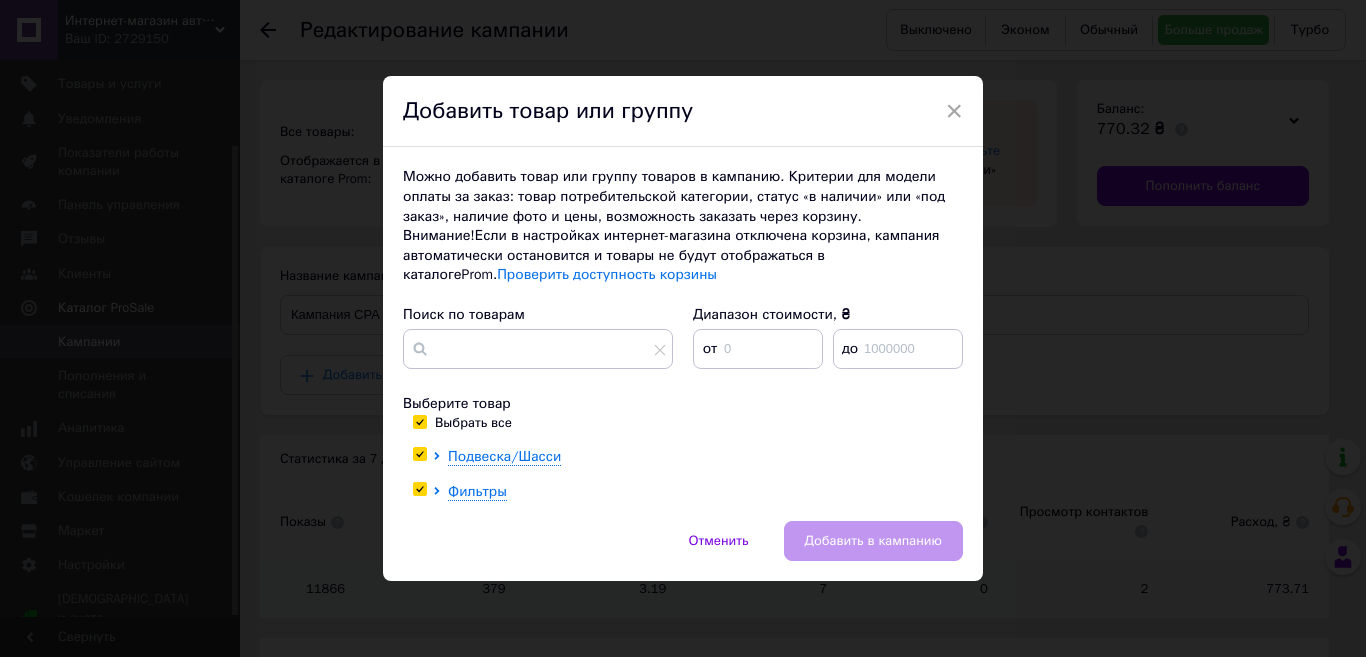 checkbox on "true" 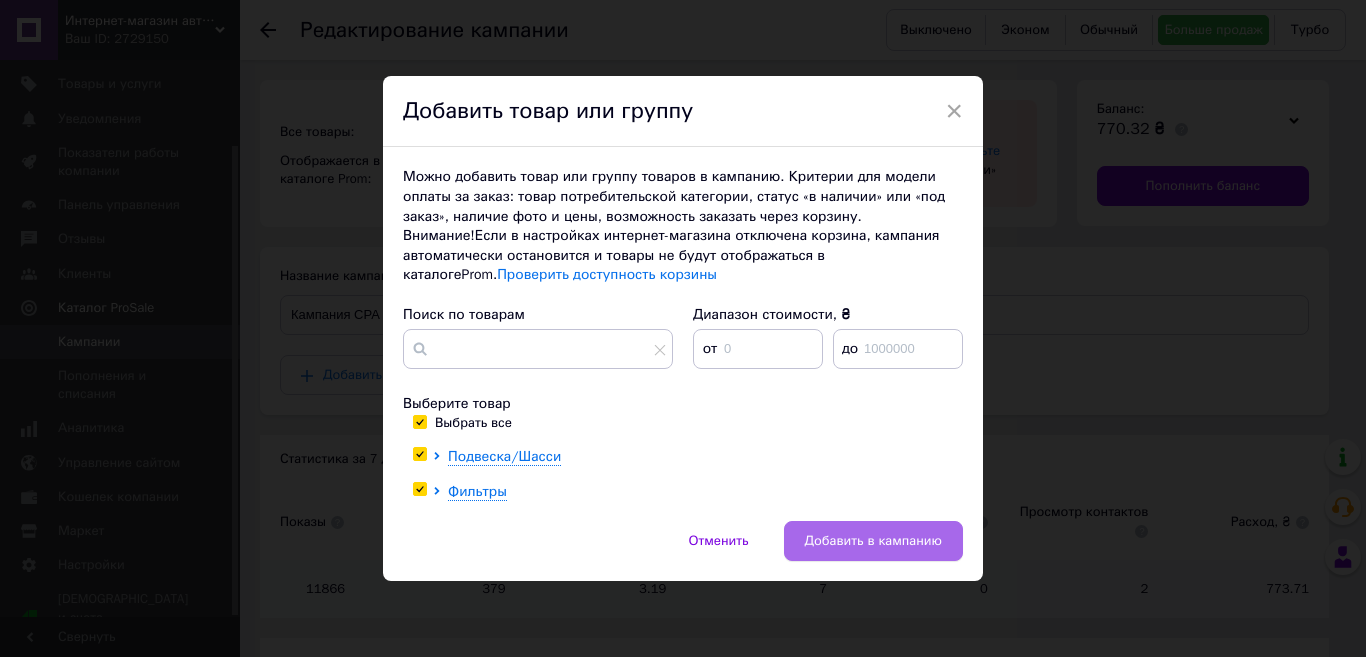 click on "Добавить в кампанию" at bounding box center [873, 541] 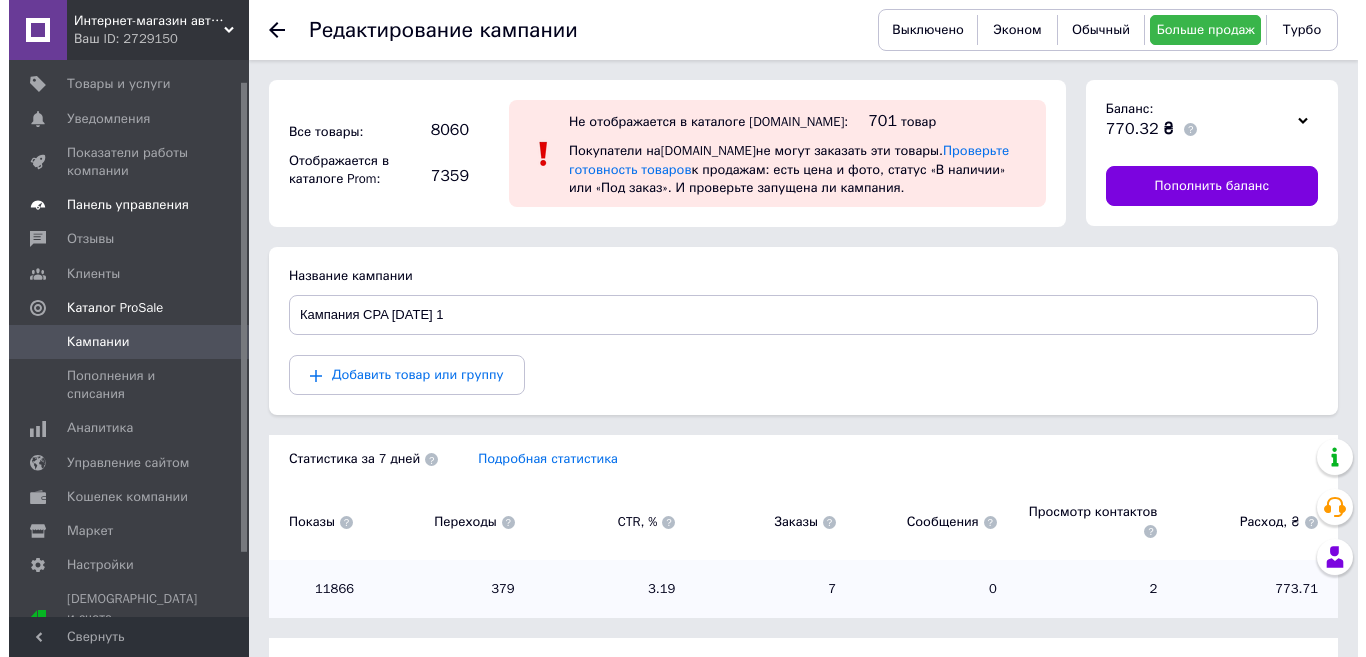 scroll, scrollTop: 0, scrollLeft: 0, axis: both 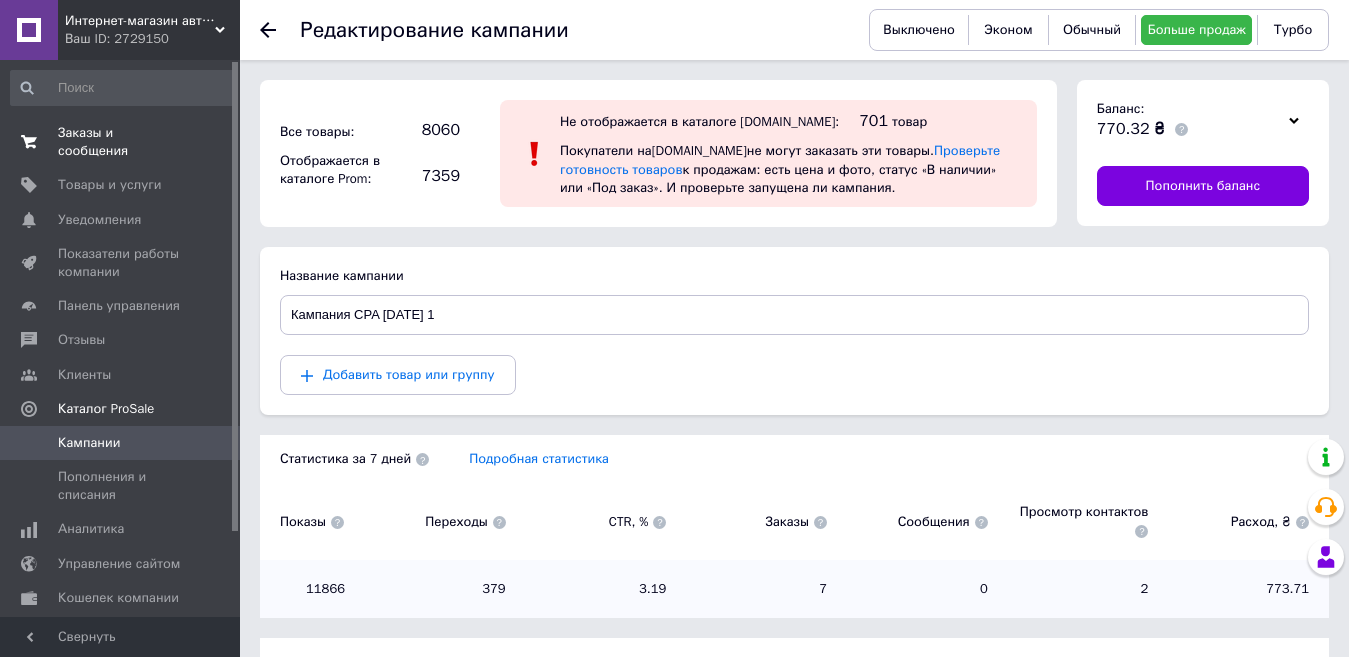 click on "Заказы и сообщения" at bounding box center (121, 142) 